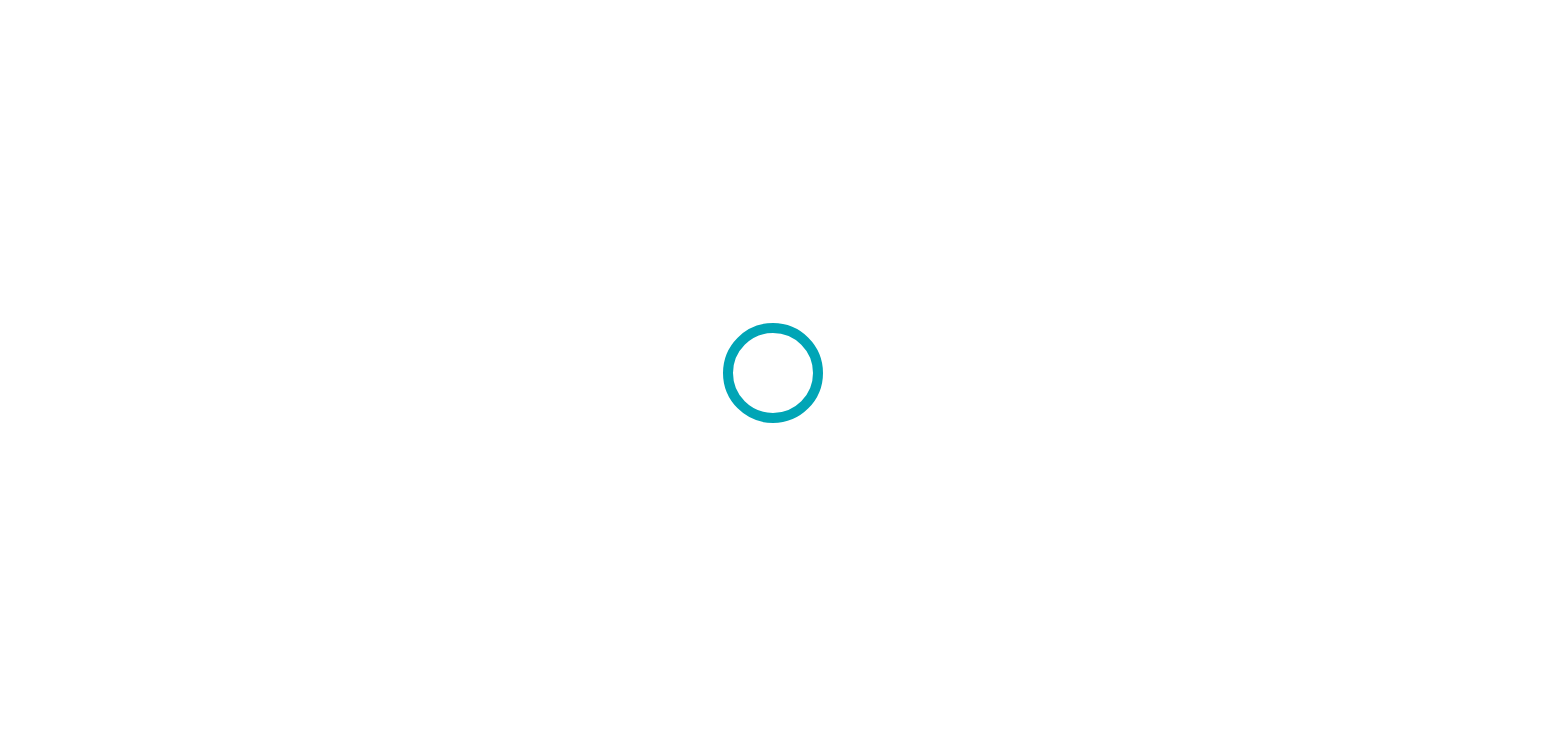 scroll, scrollTop: 0, scrollLeft: 0, axis: both 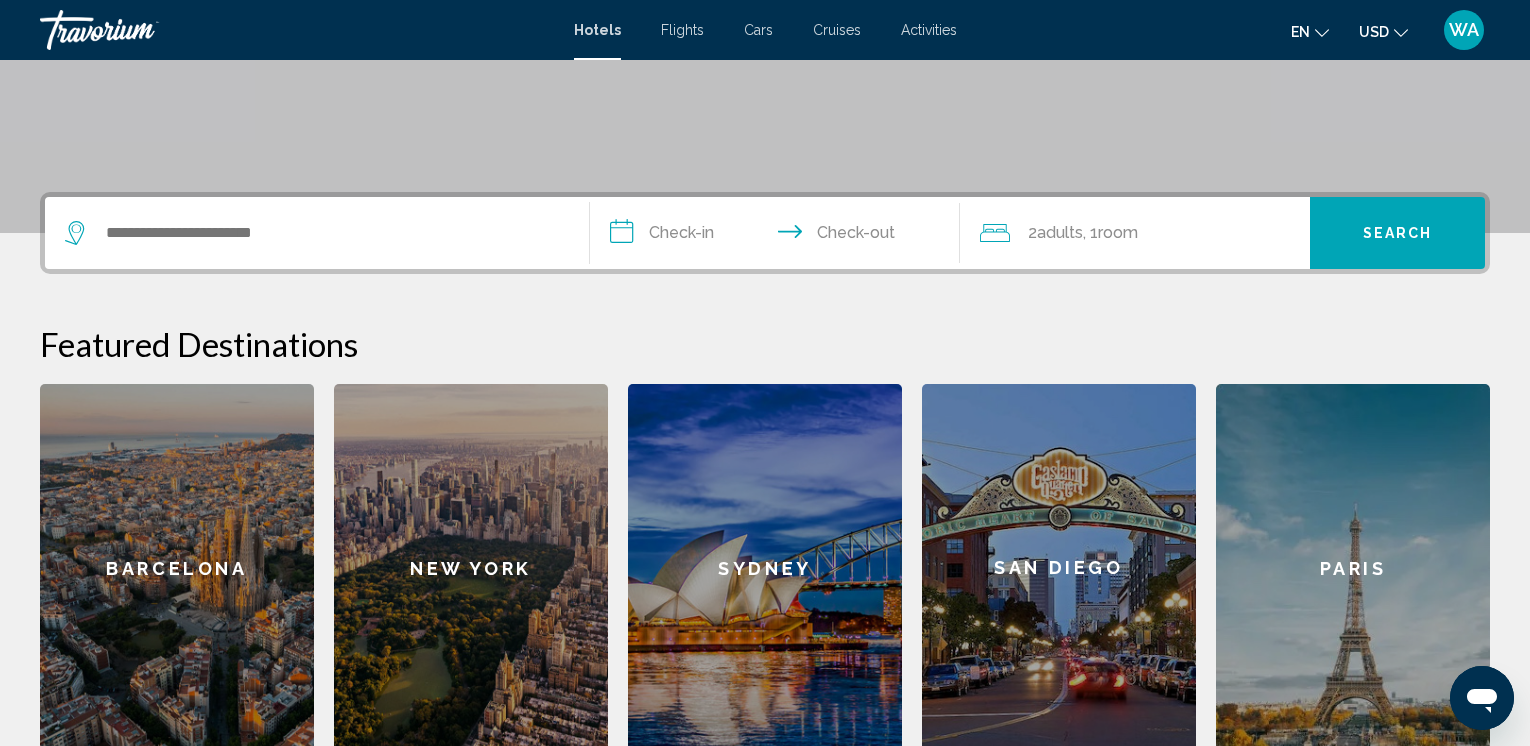 click on "**********" at bounding box center [779, 236] 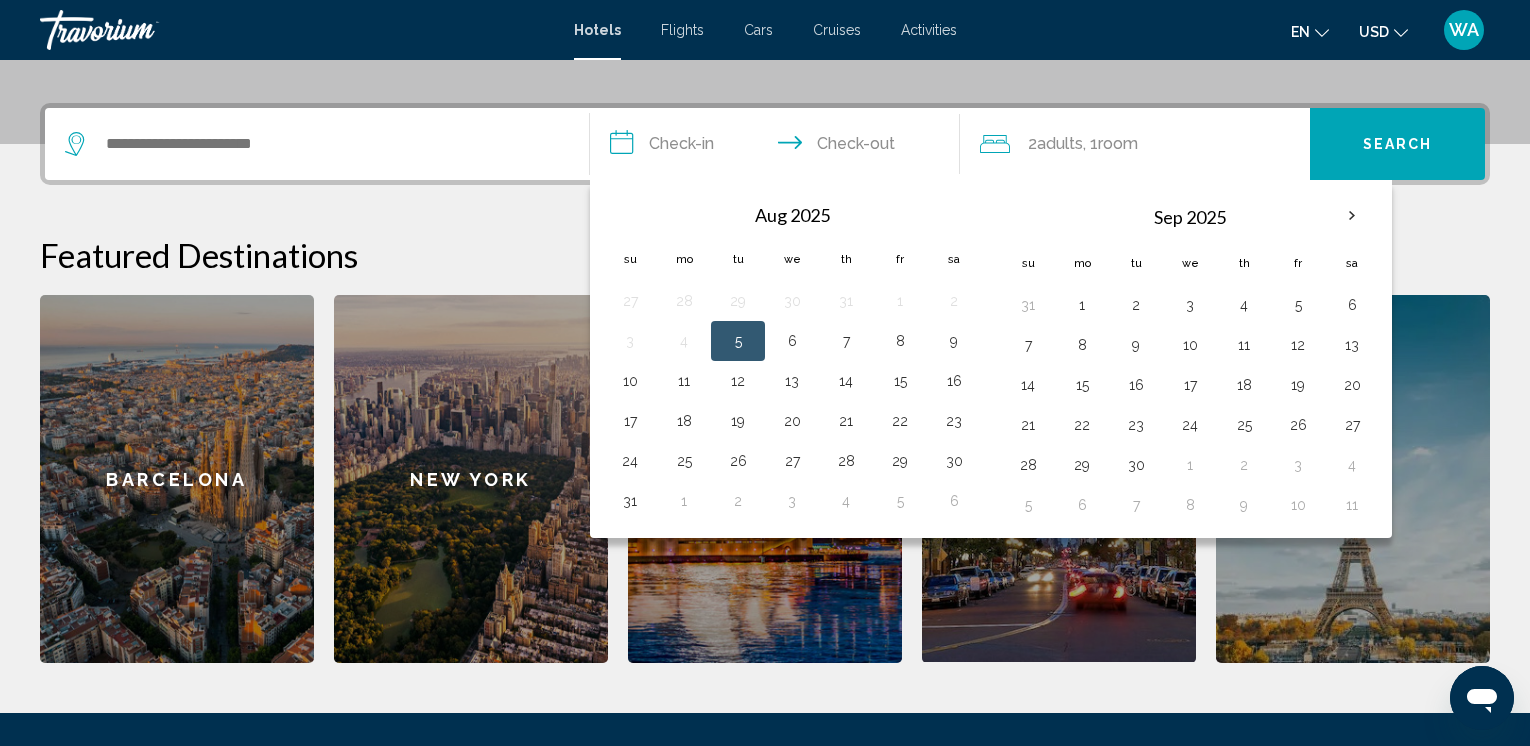 scroll, scrollTop: 494, scrollLeft: 0, axis: vertical 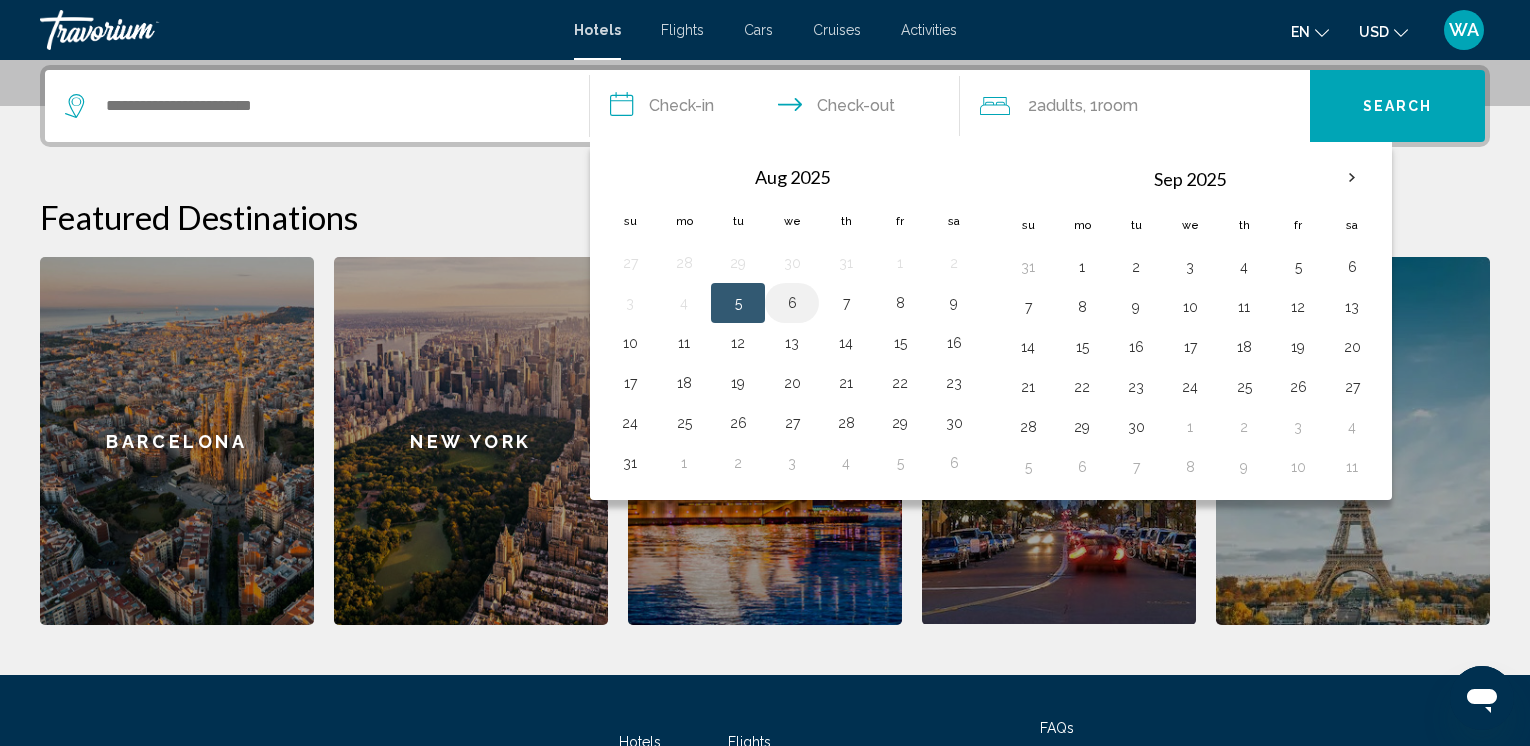 click on "6" at bounding box center [792, 303] 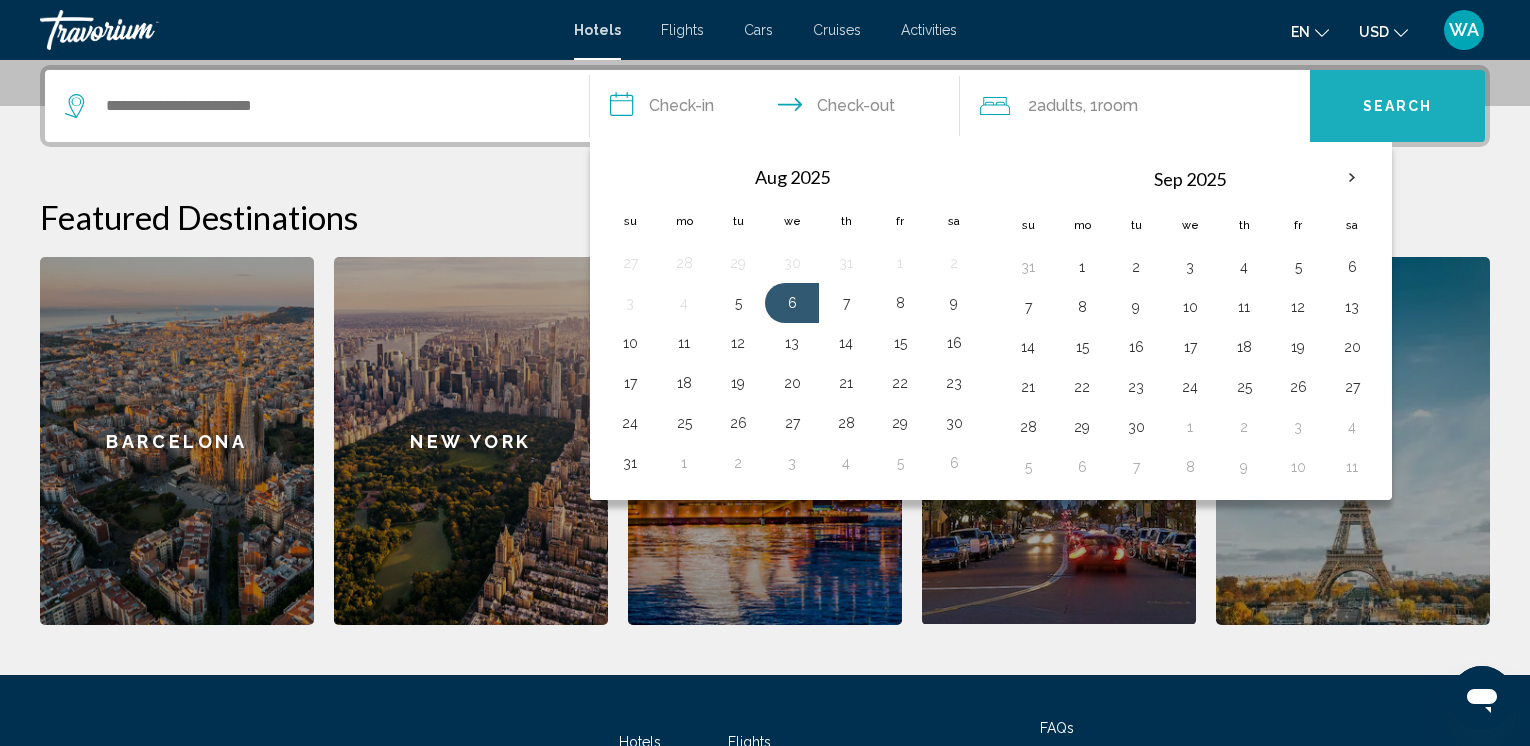 click on "Search" at bounding box center [1398, 107] 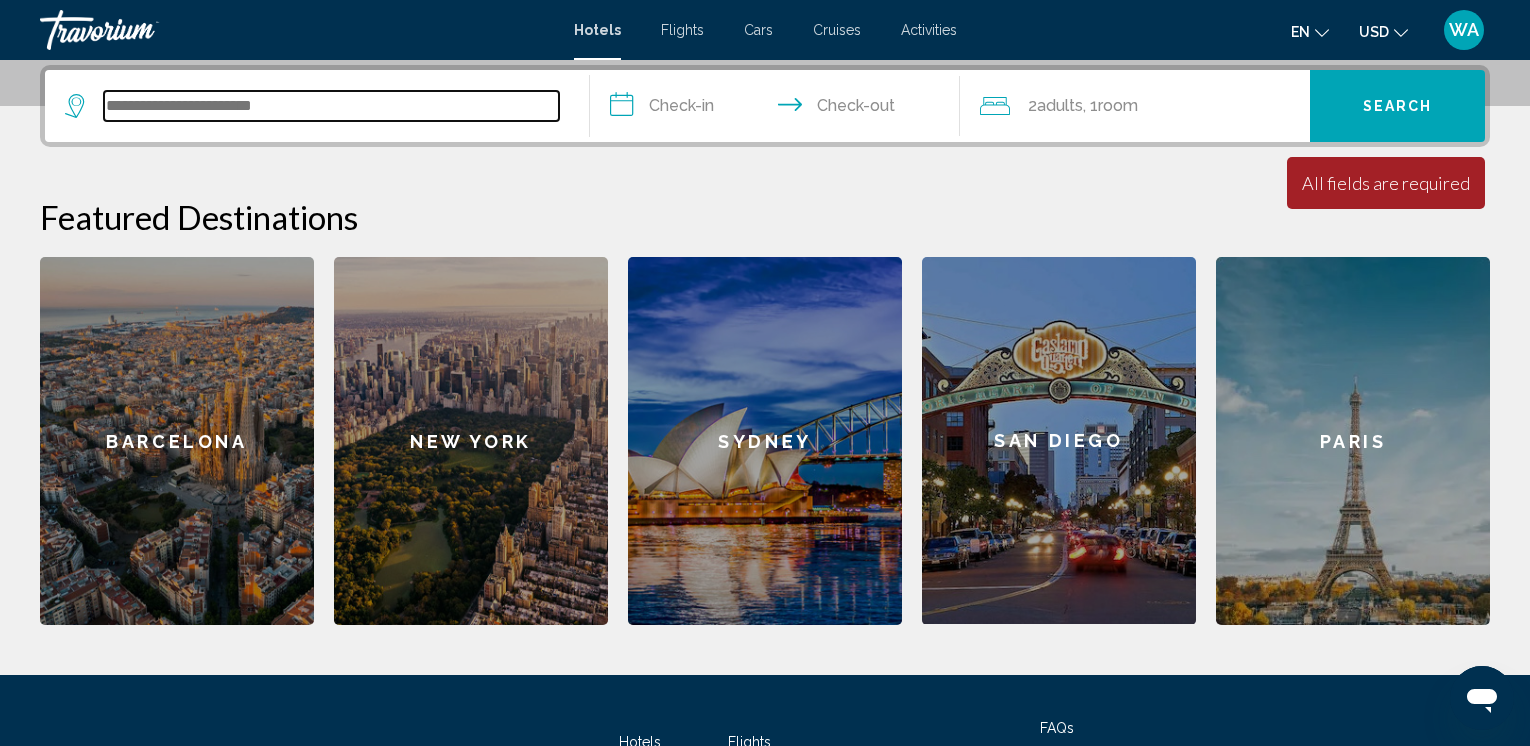 click at bounding box center (331, 106) 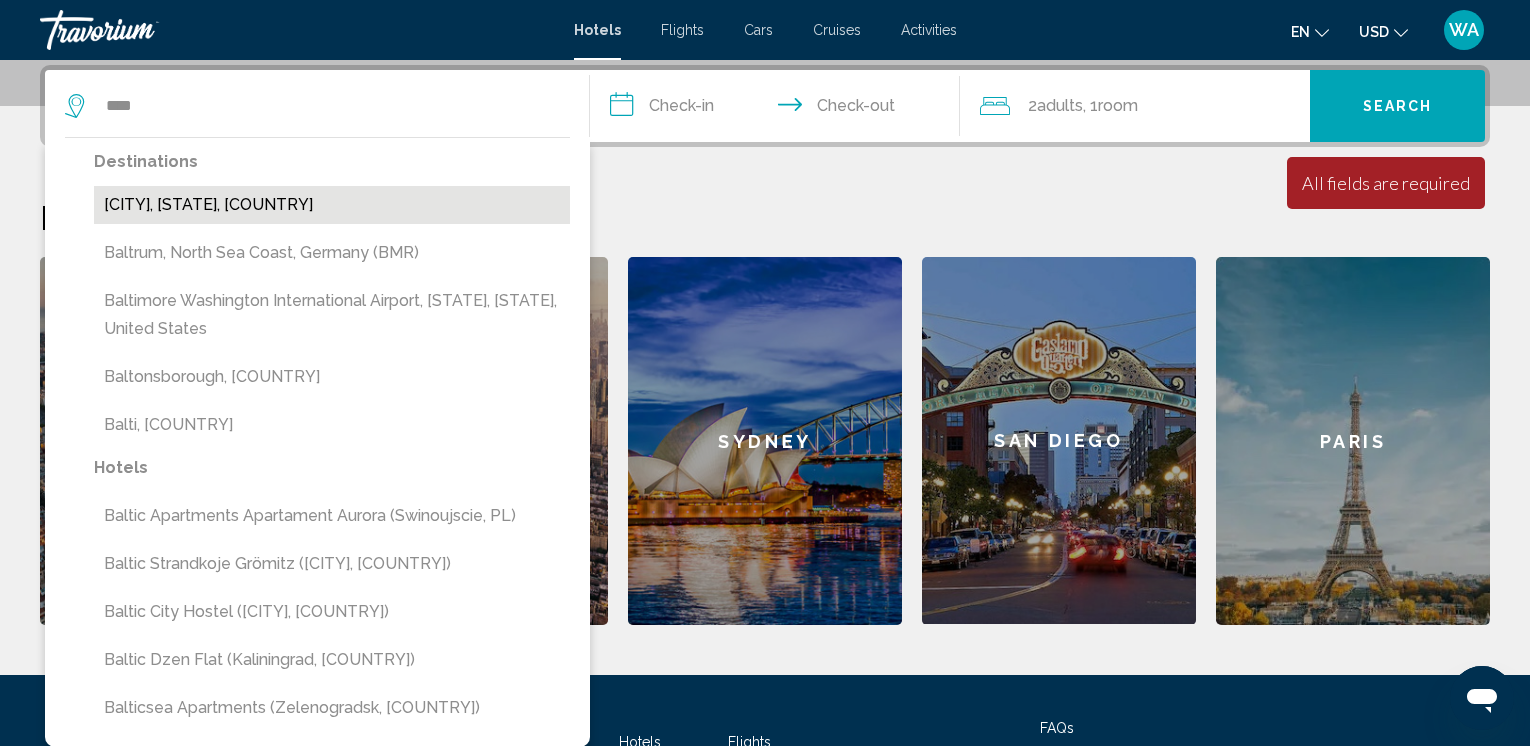 click on "[CITY], [STATE], [COUNTRY]" at bounding box center (332, 205) 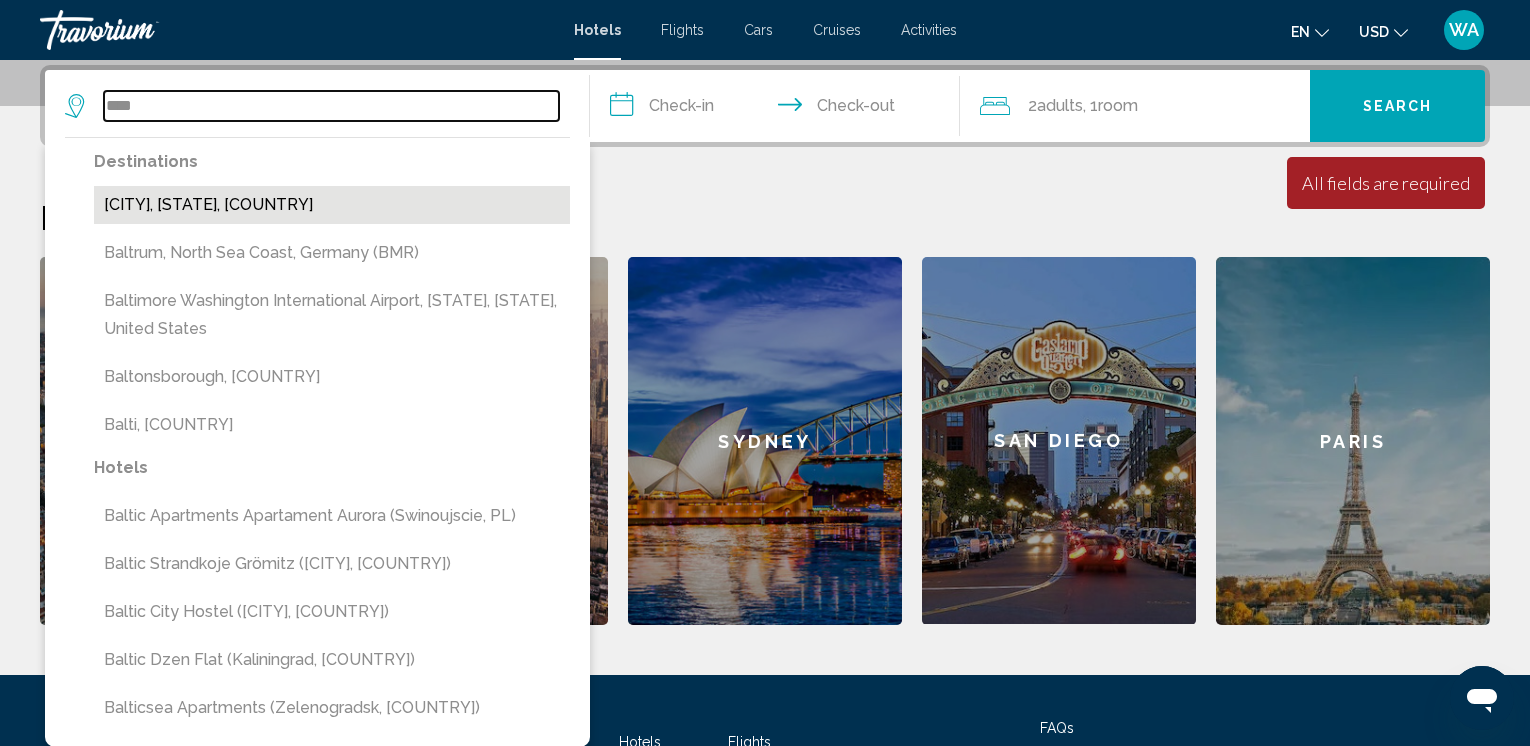 type on "**********" 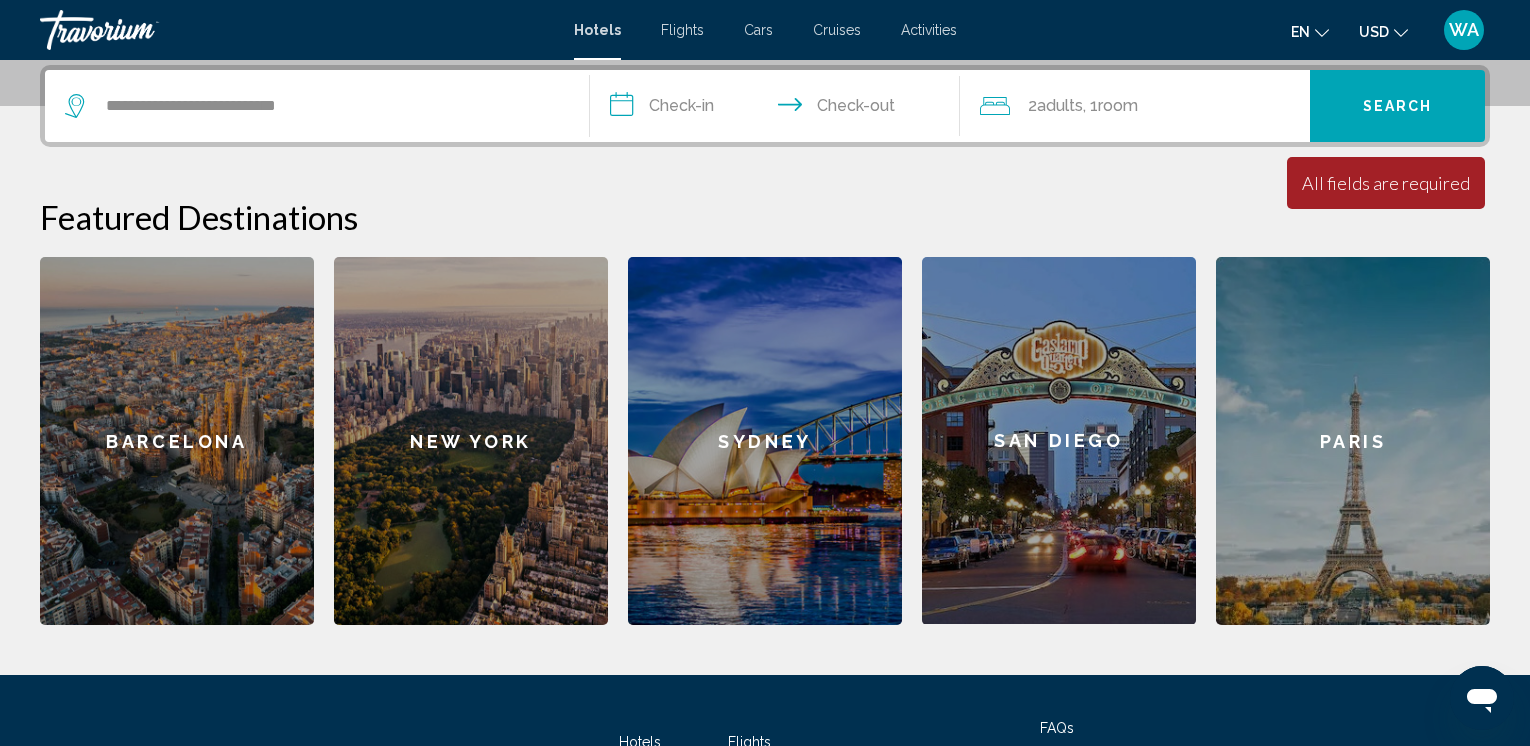 click on "Activities" at bounding box center (929, 30) 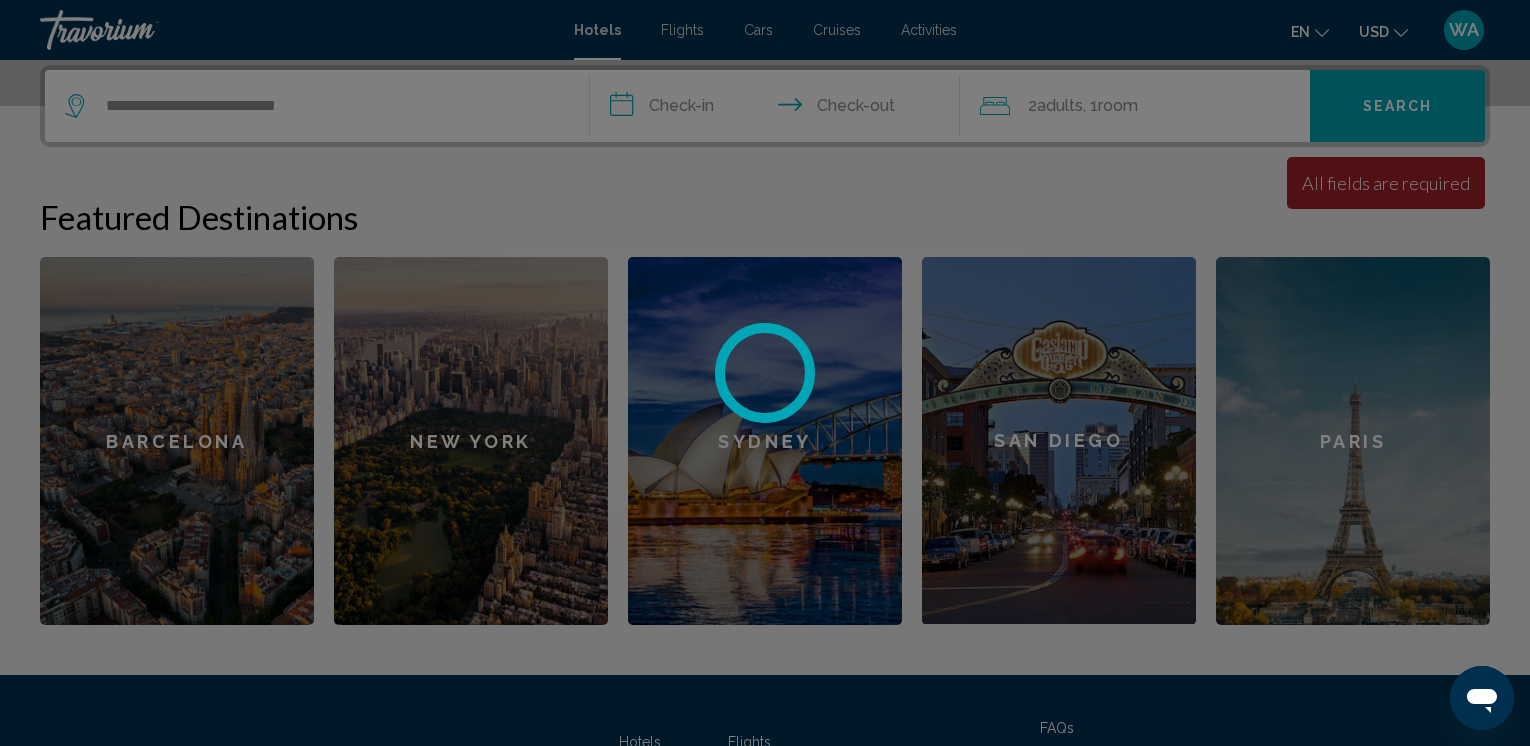 scroll, scrollTop: 0, scrollLeft: 0, axis: both 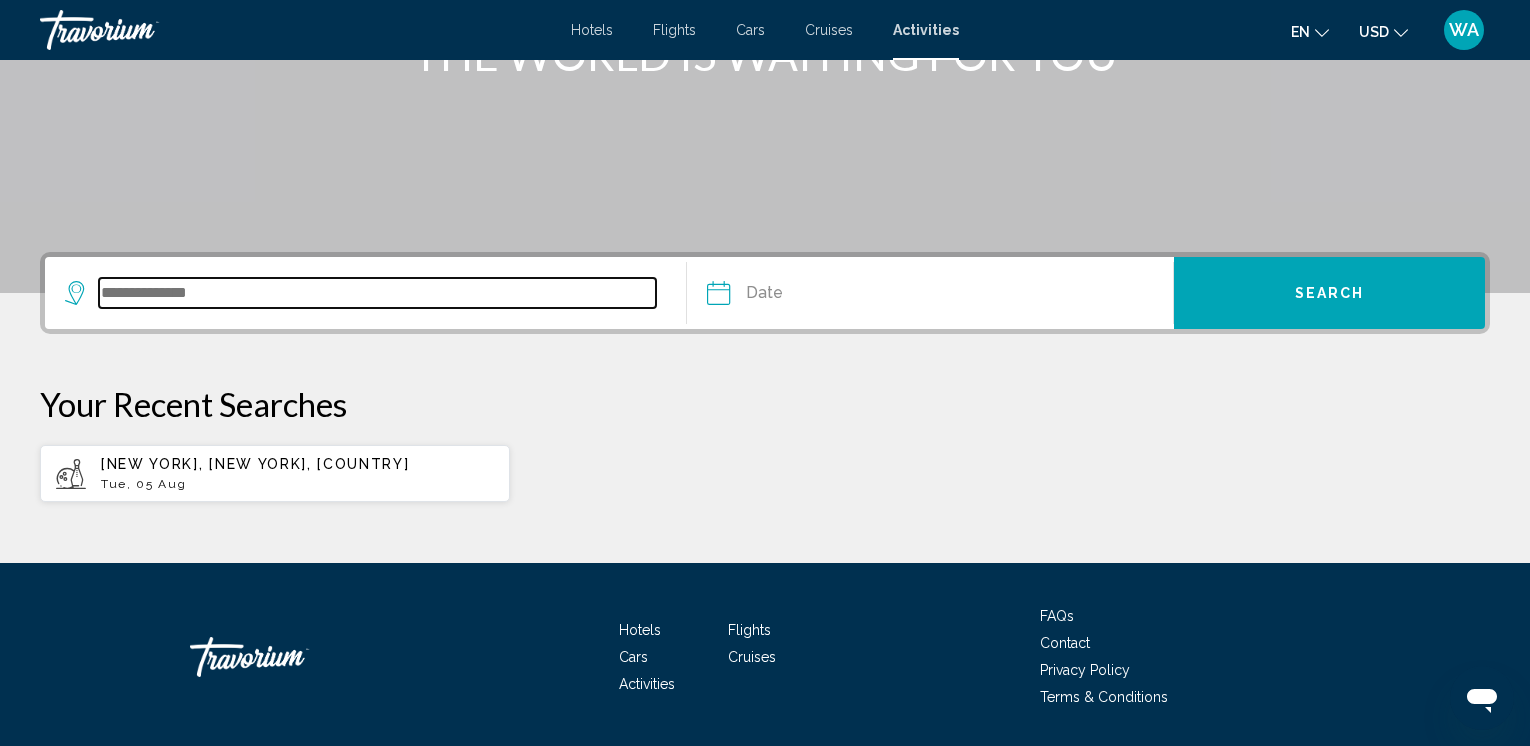 click at bounding box center (377, 293) 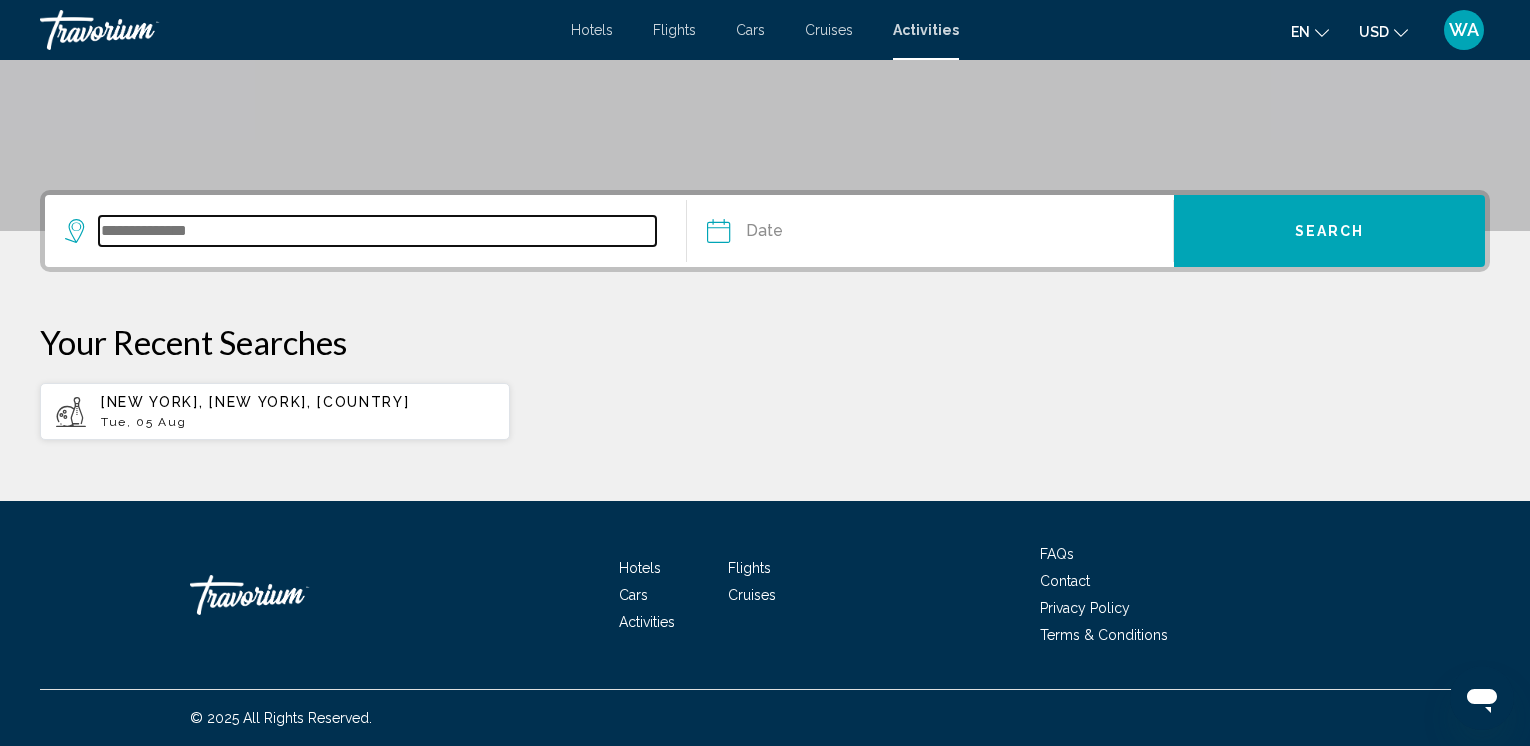 click at bounding box center (377, 231) 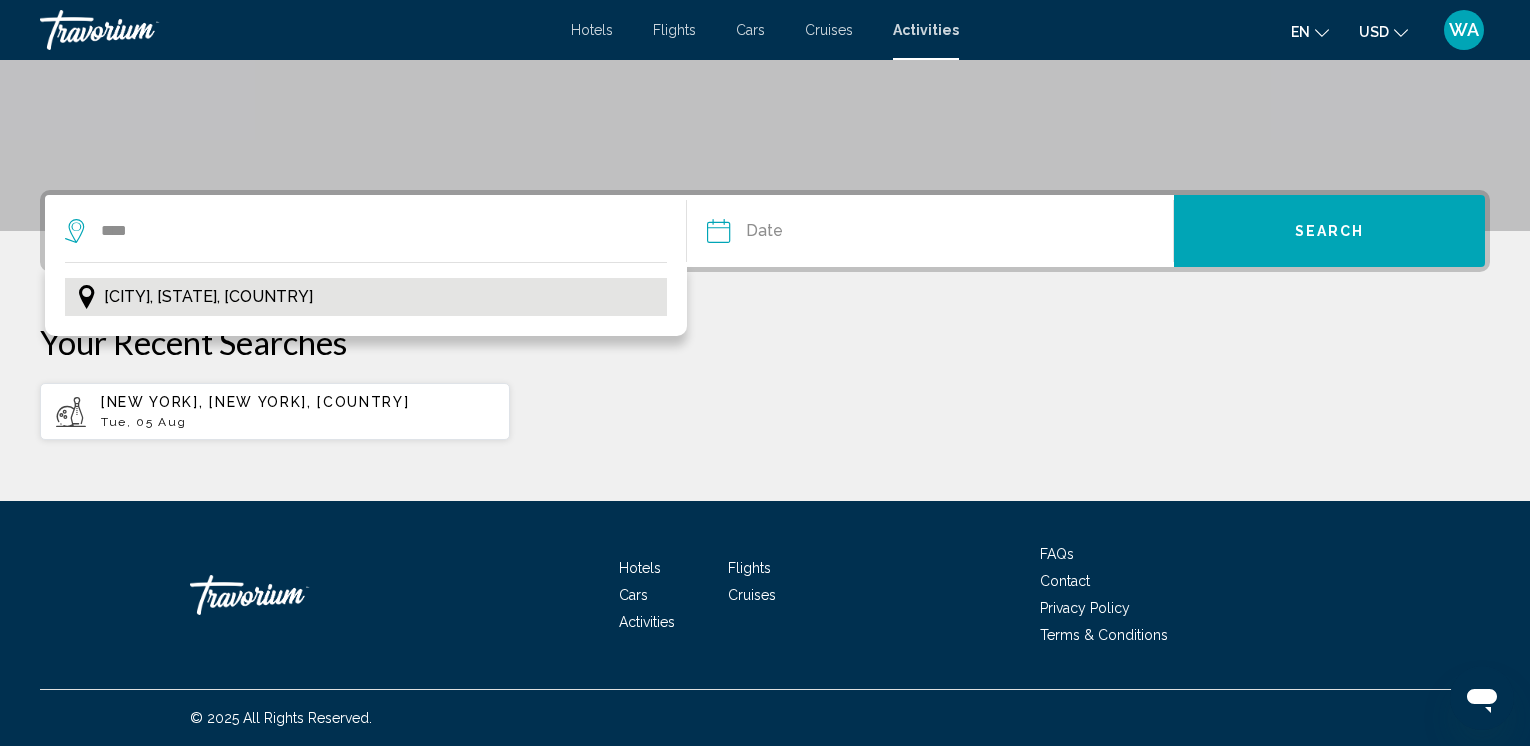 click on "[CITY], [STATE], [COUNTRY]" at bounding box center (208, 297) 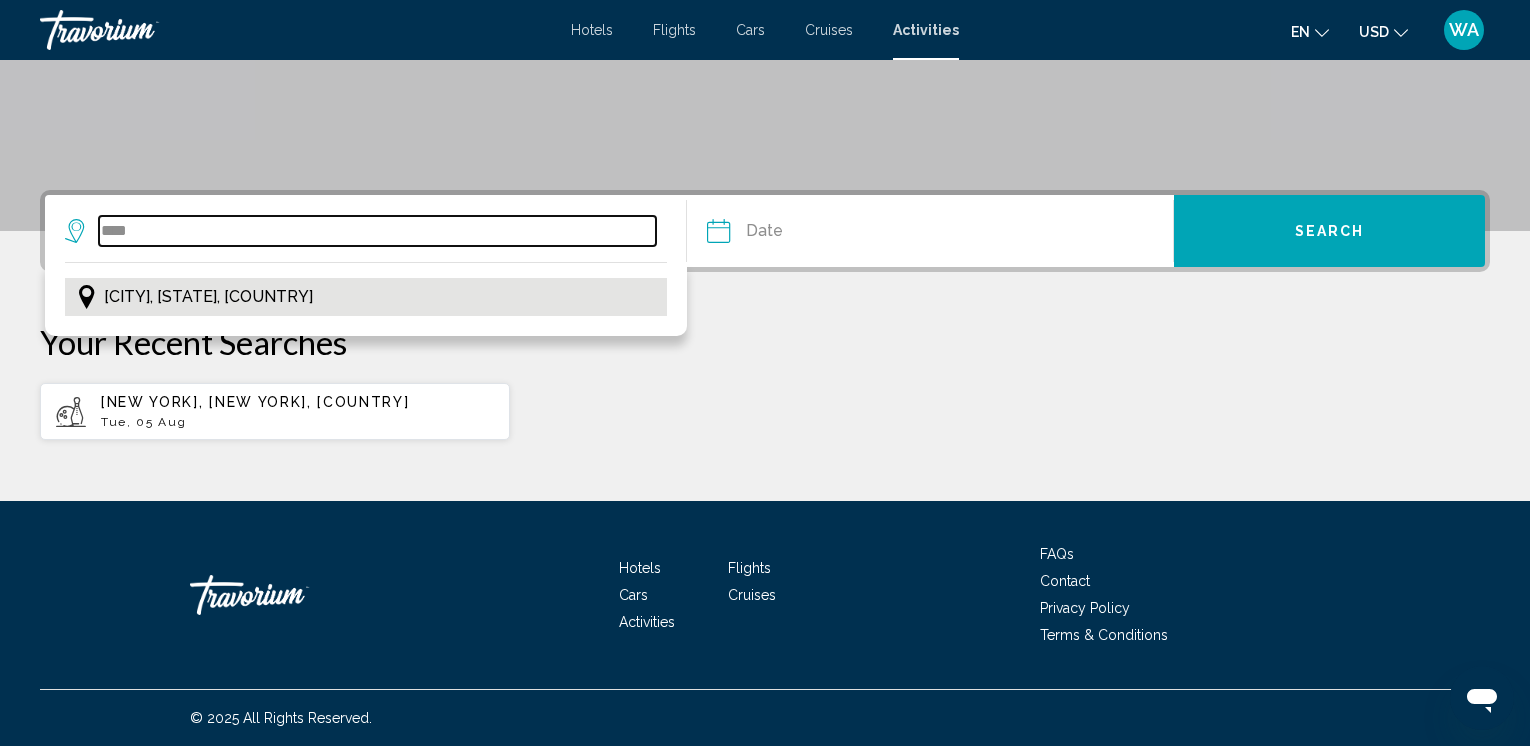 type on "**********" 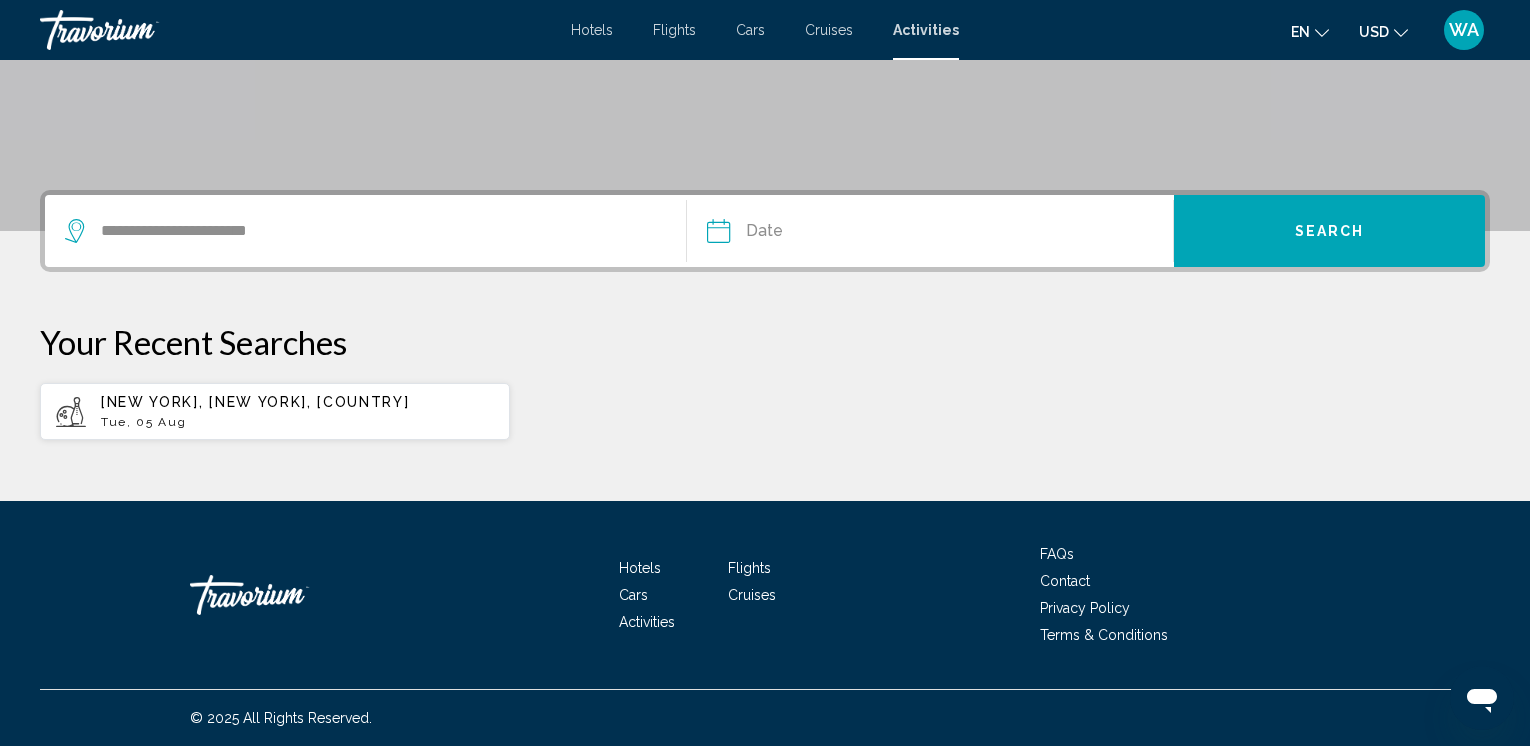 click at bounding box center (822, 234) 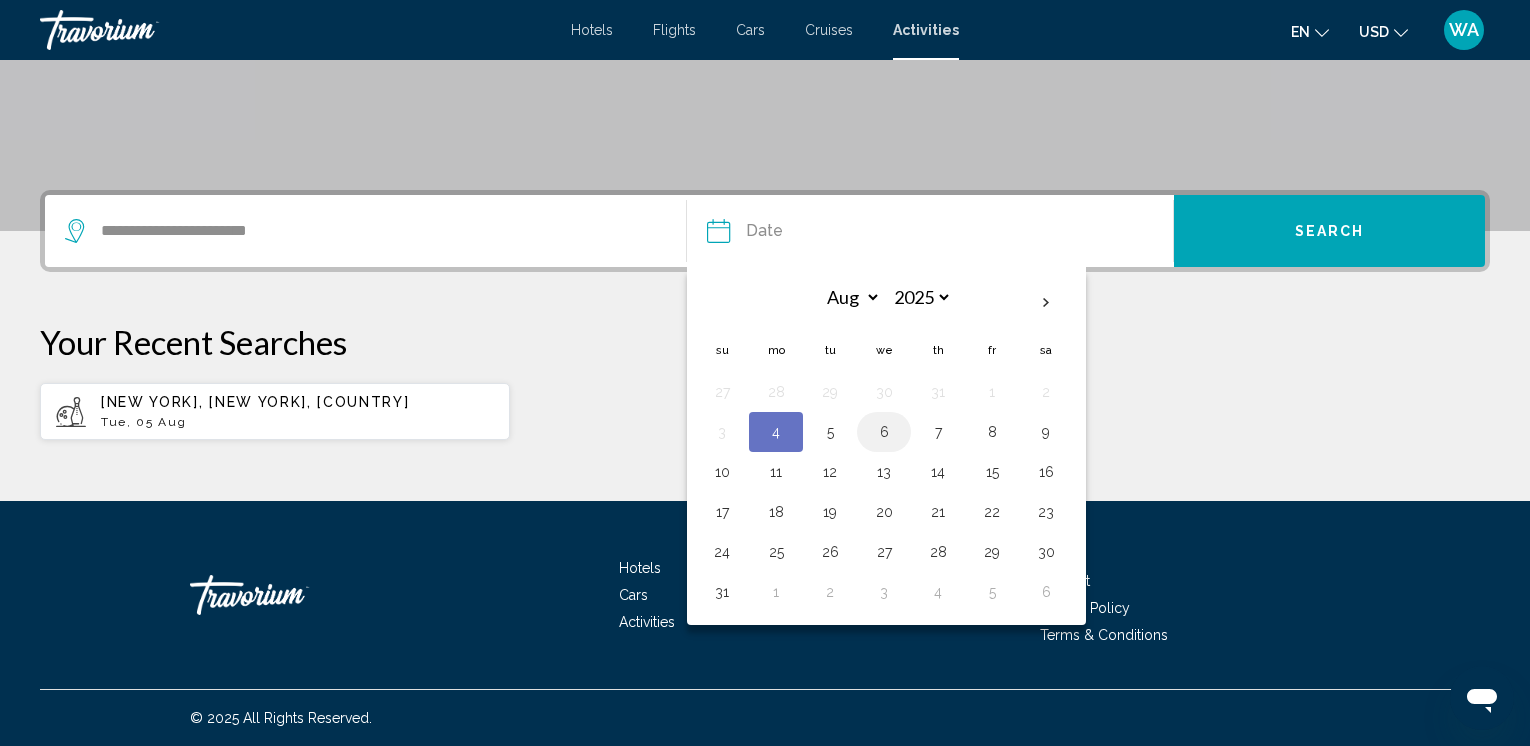 click on "6" at bounding box center [884, 432] 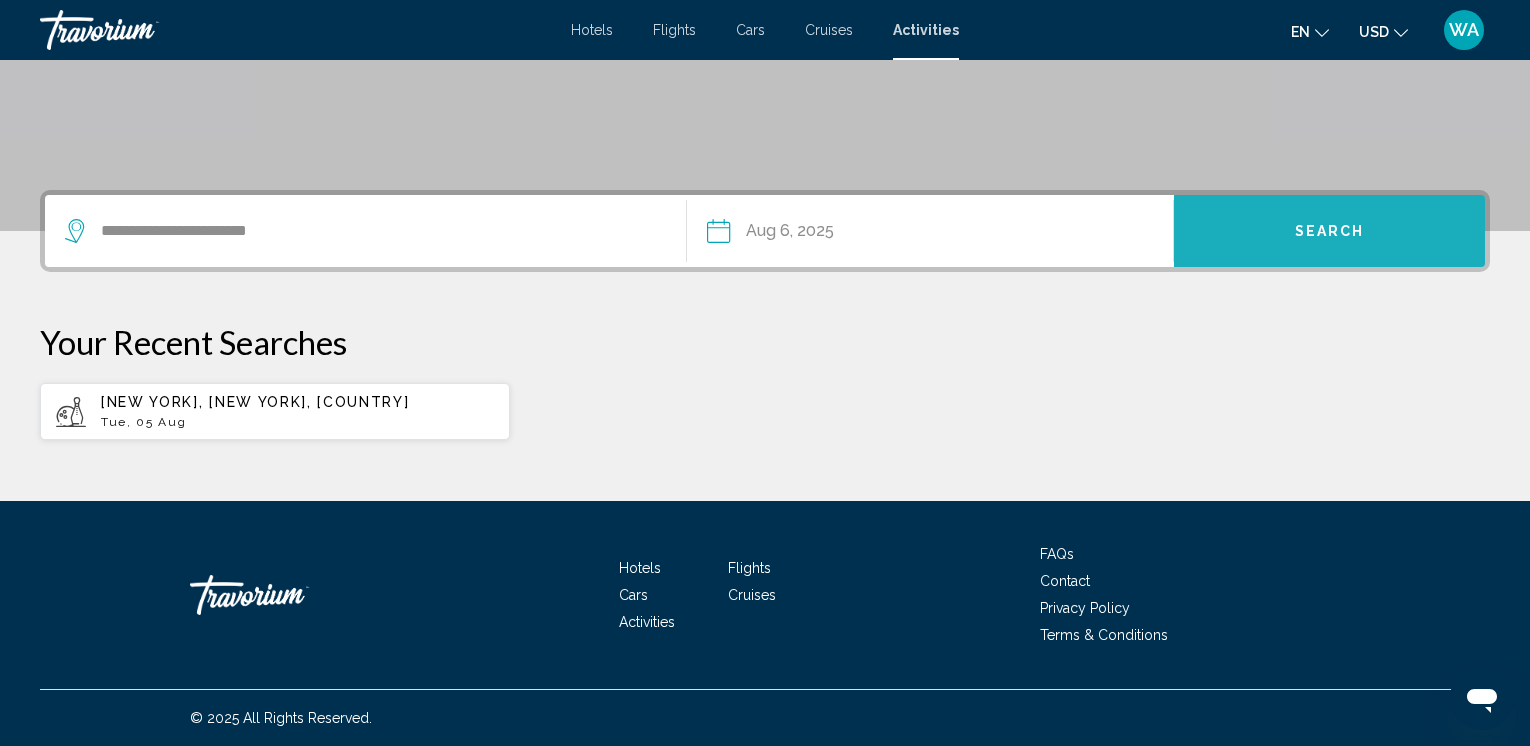 click on "Search" at bounding box center [1329, 231] 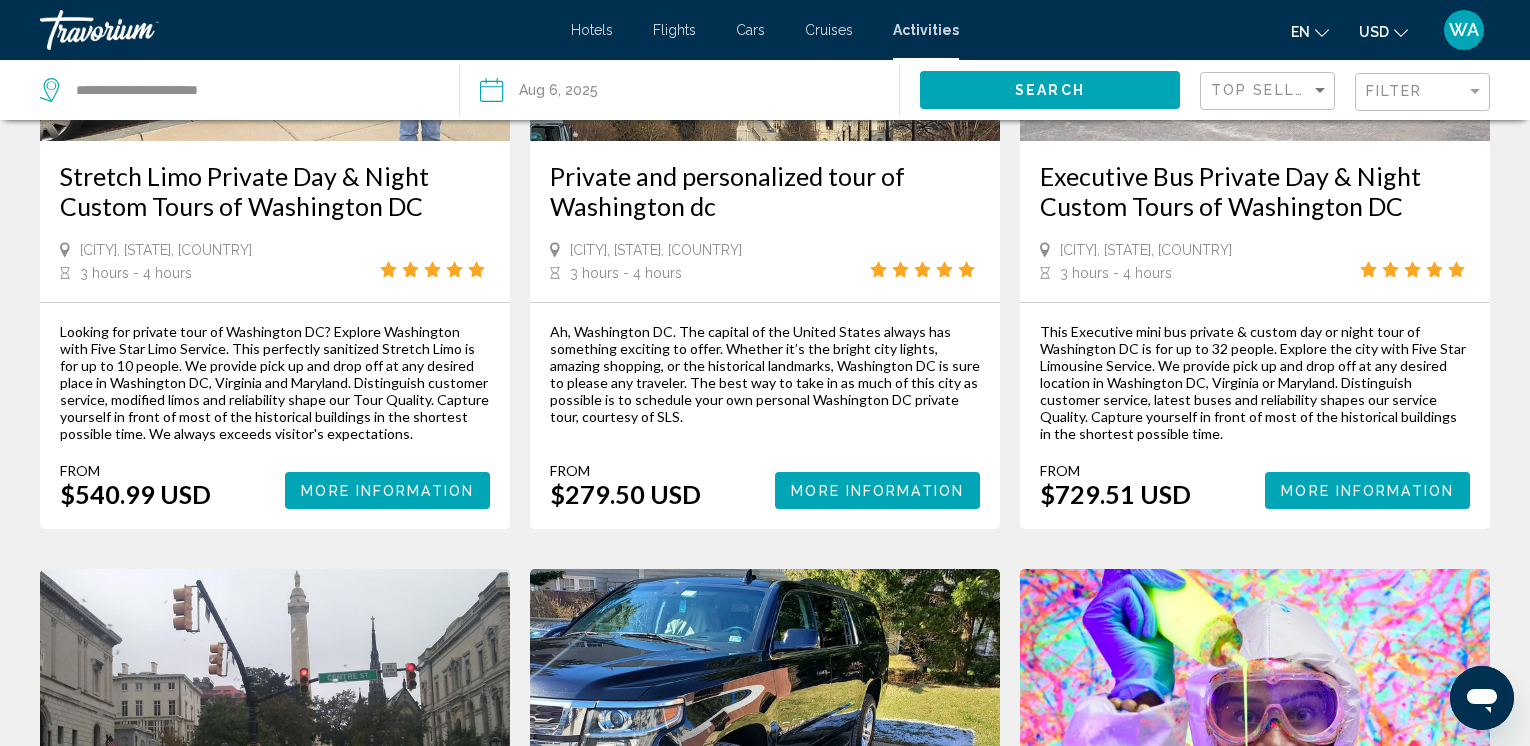 scroll, scrollTop: 0, scrollLeft: 0, axis: both 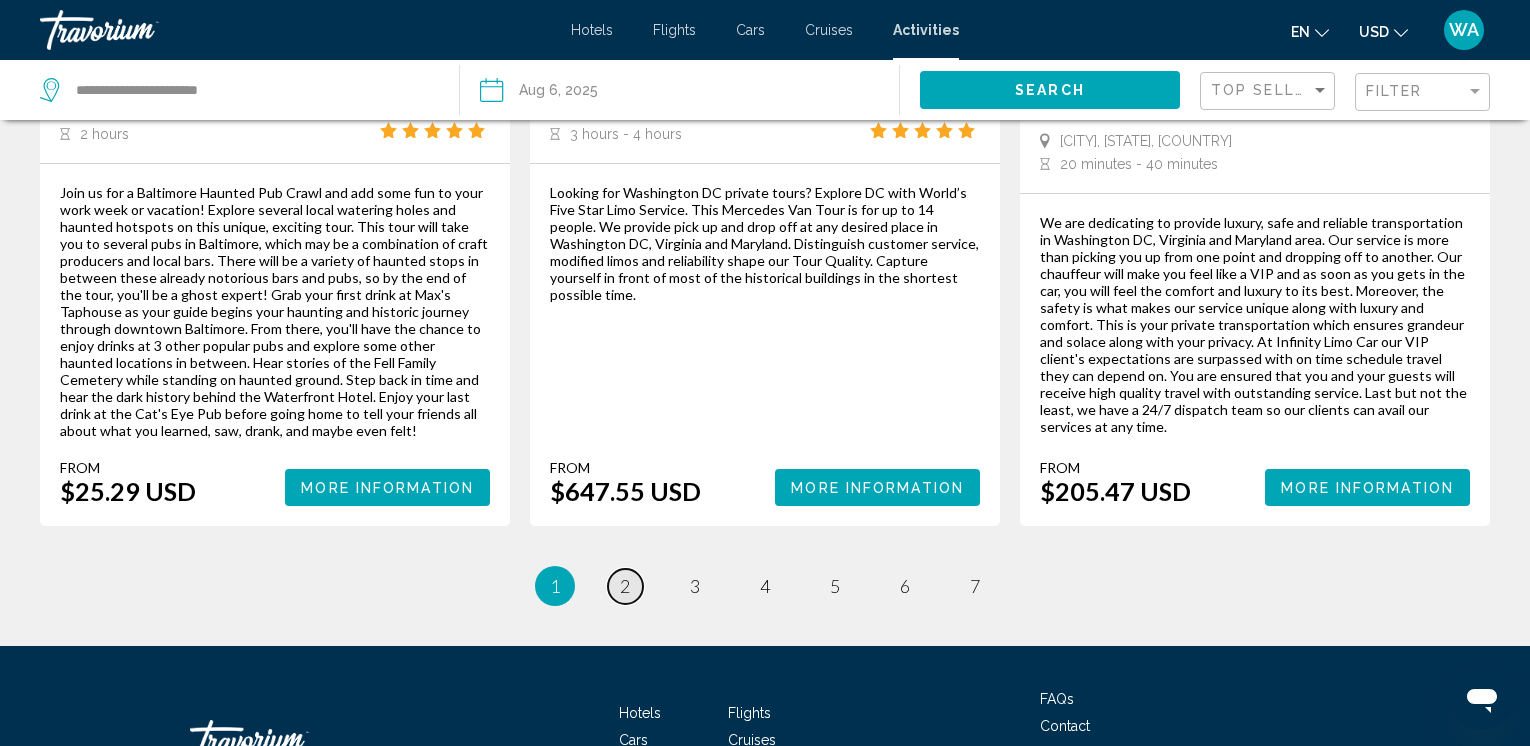 click on "2" at bounding box center [625, 586] 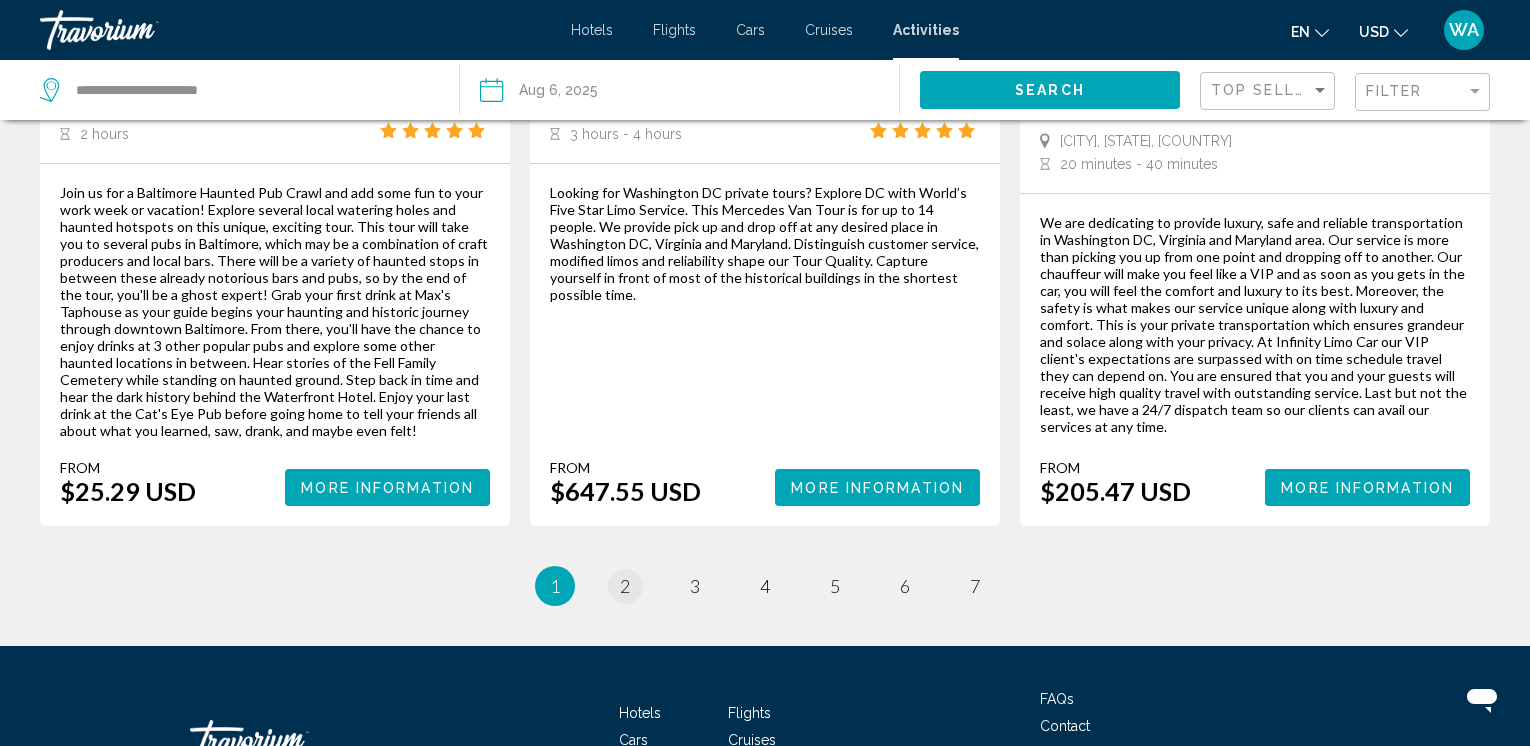 scroll, scrollTop: 0, scrollLeft: 0, axis: both 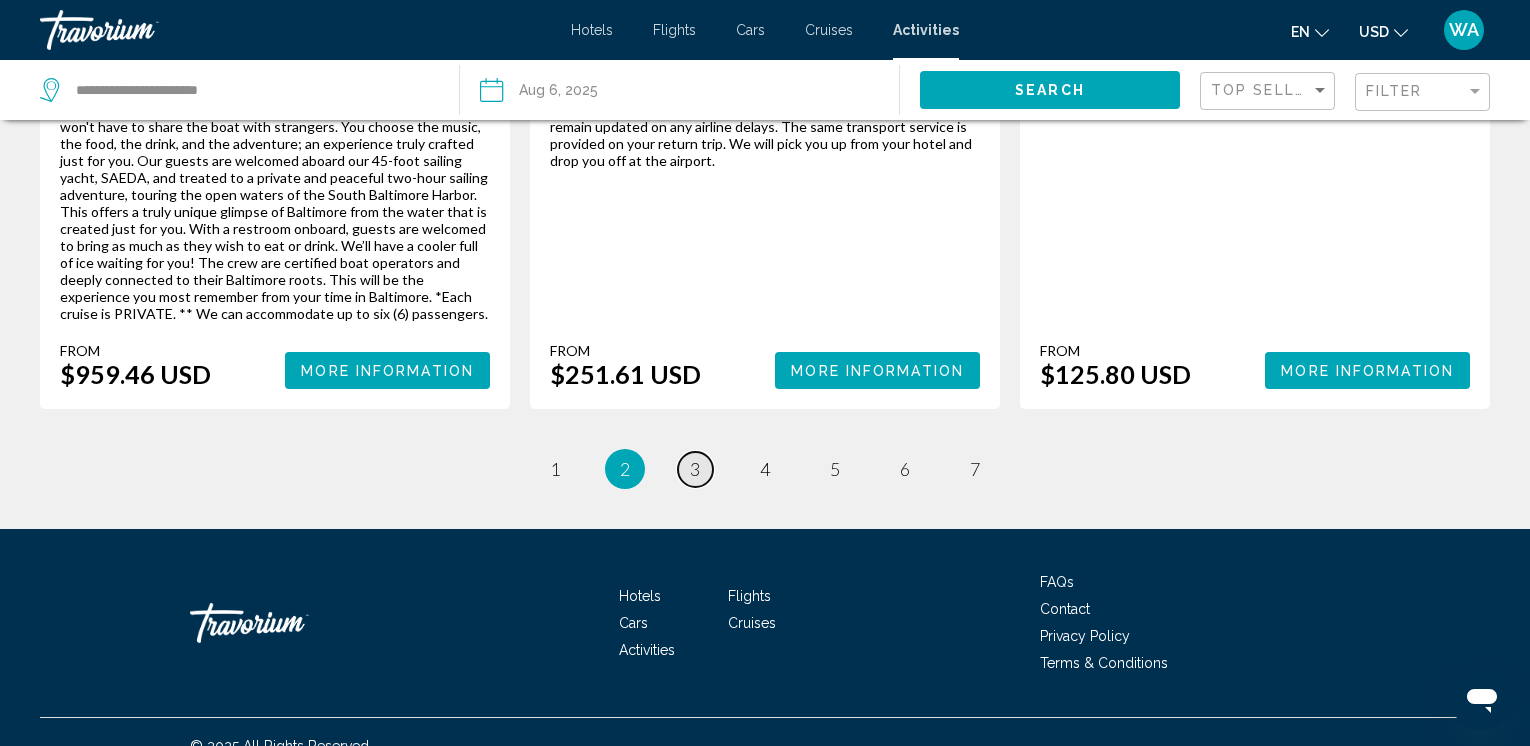 click on "page  3" at bounding box center [695, 469] 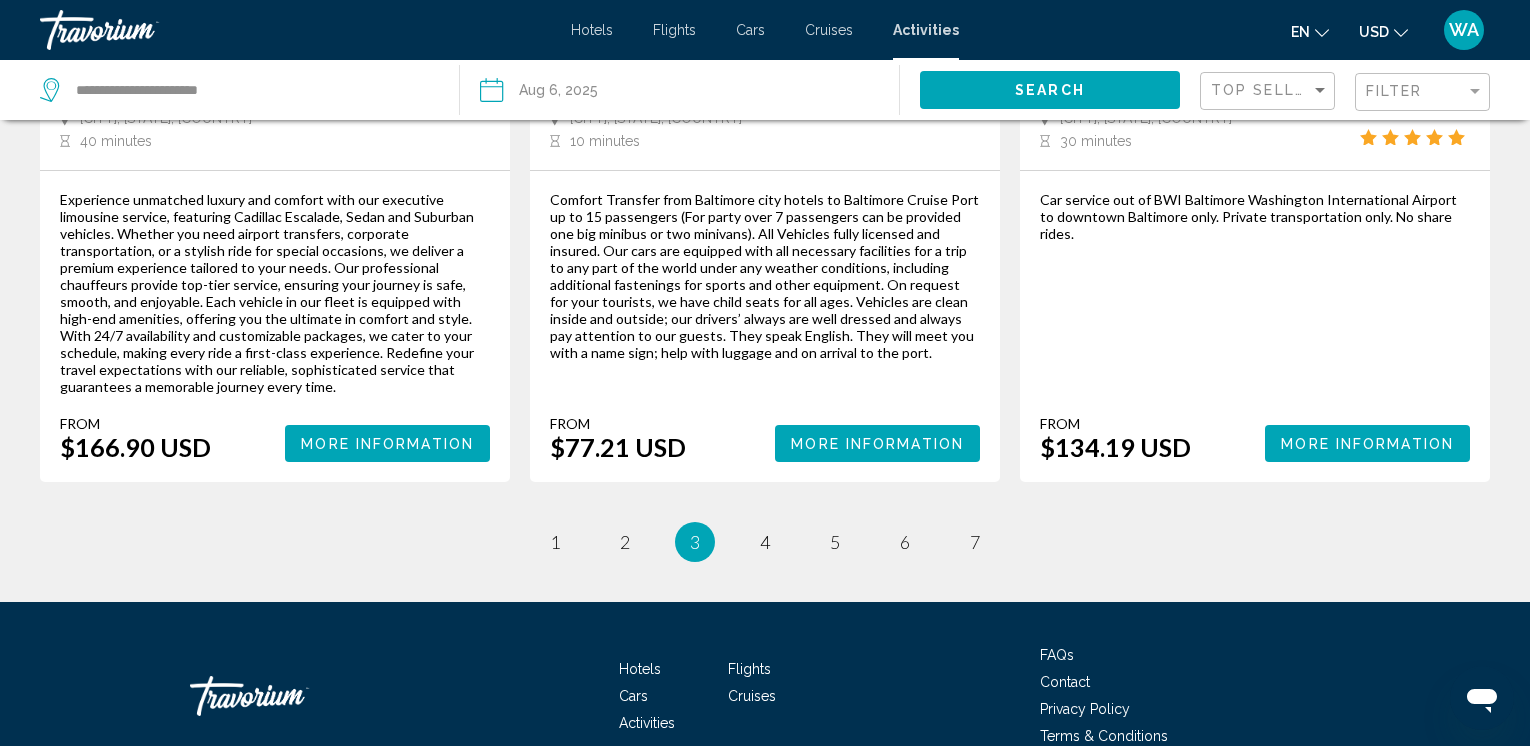 scroll, scrollTop: 0, scrollLeft: 0, axis: both 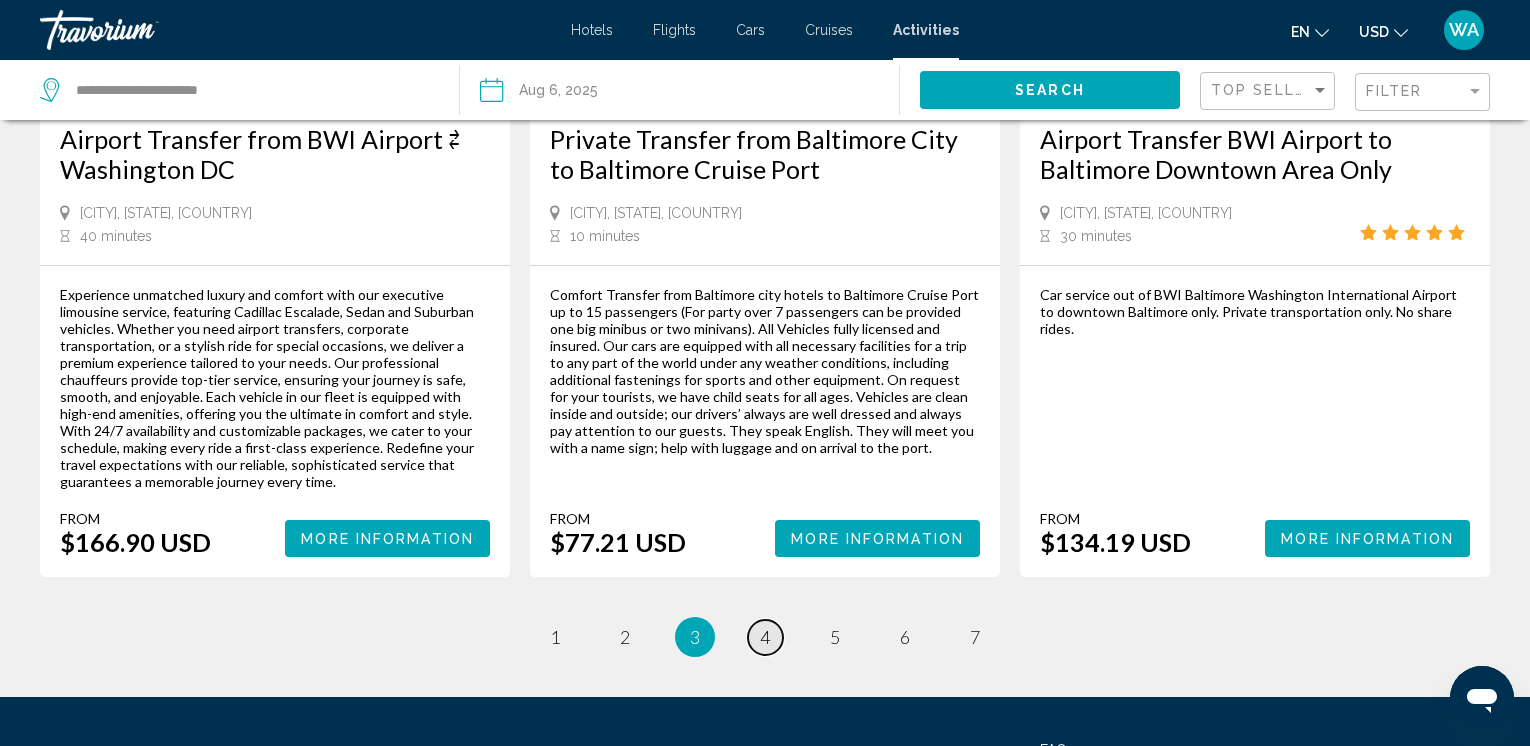 click on "4" at bounding box center [765, 637] 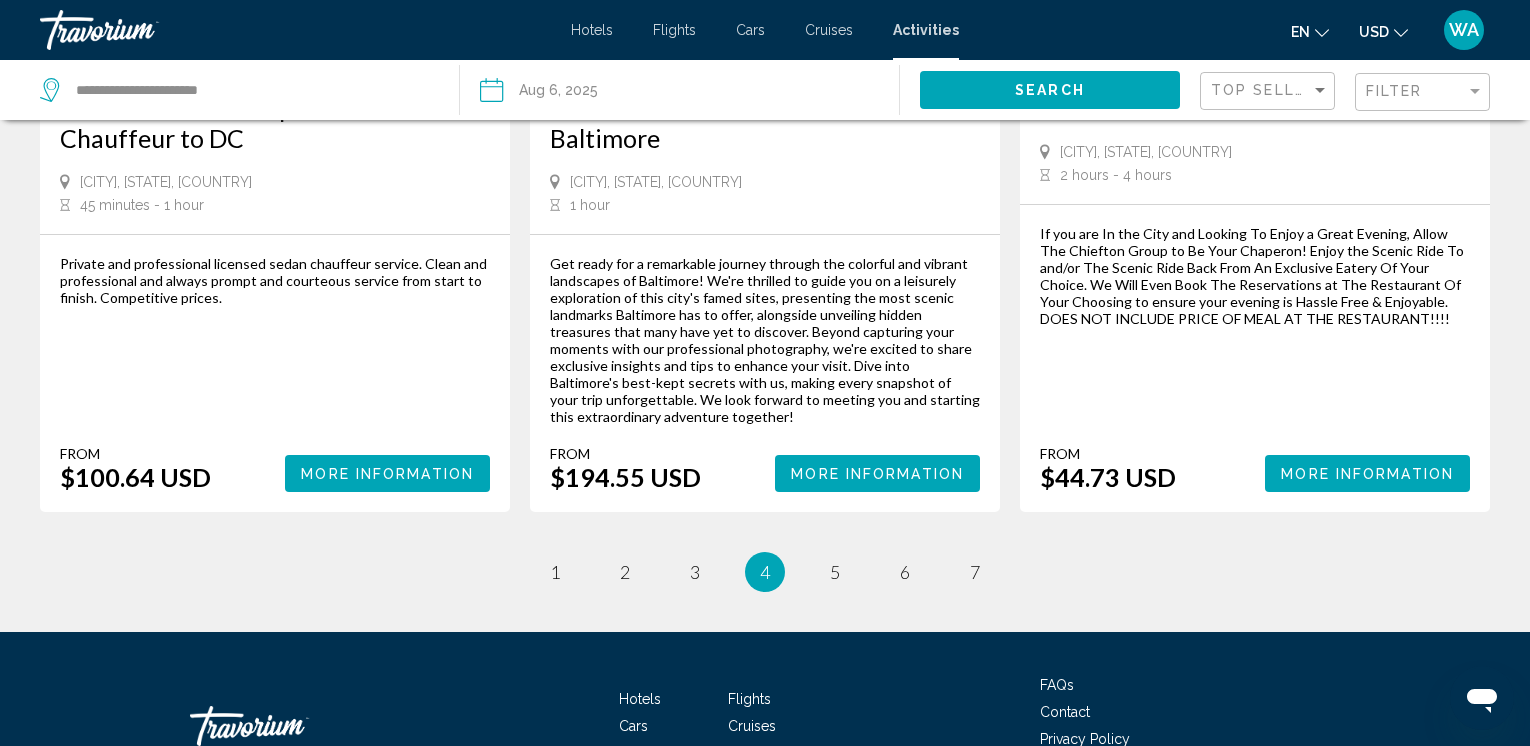 scroll, scrollTop: 0, scrollLeft: 0, axis: both 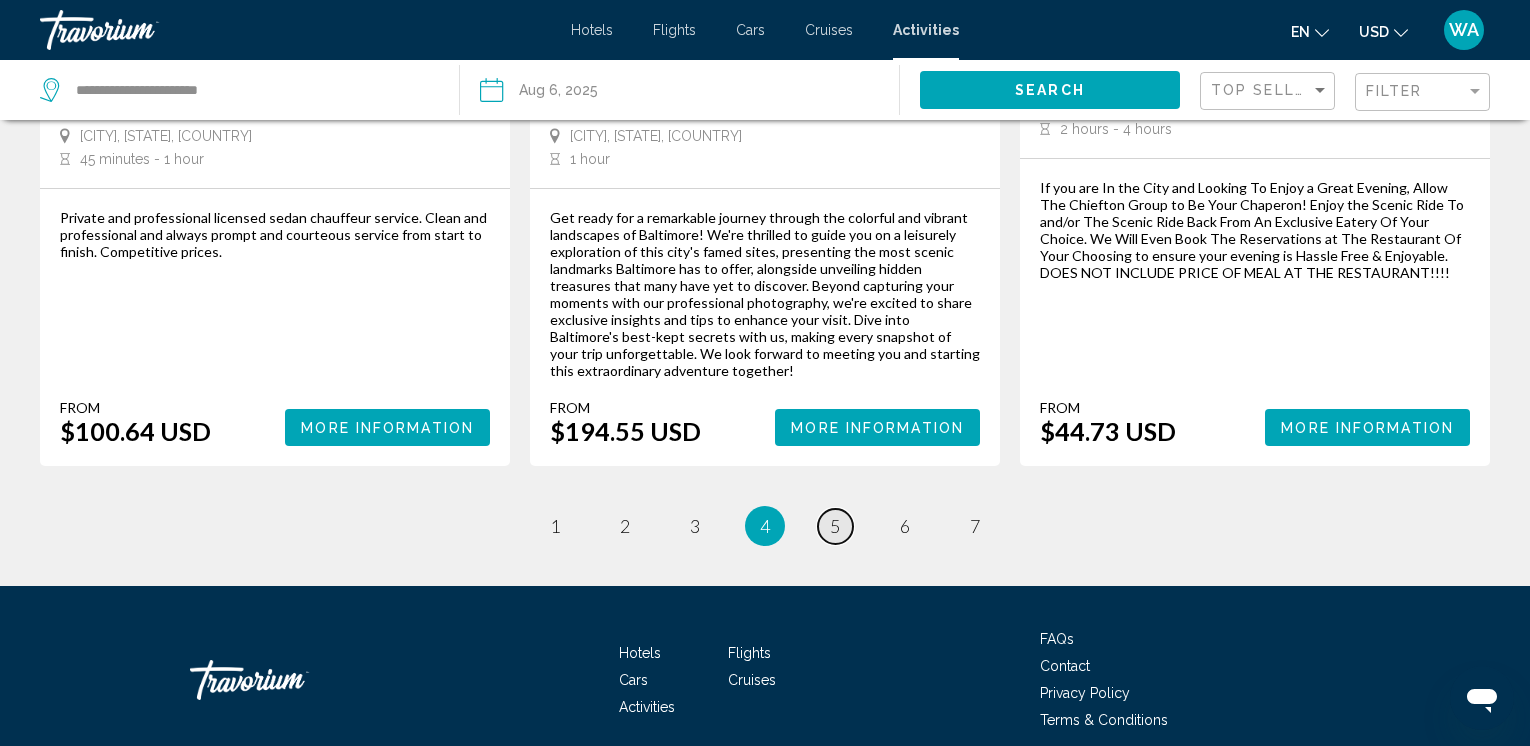 click on "5" at bounding box center [835, 526] 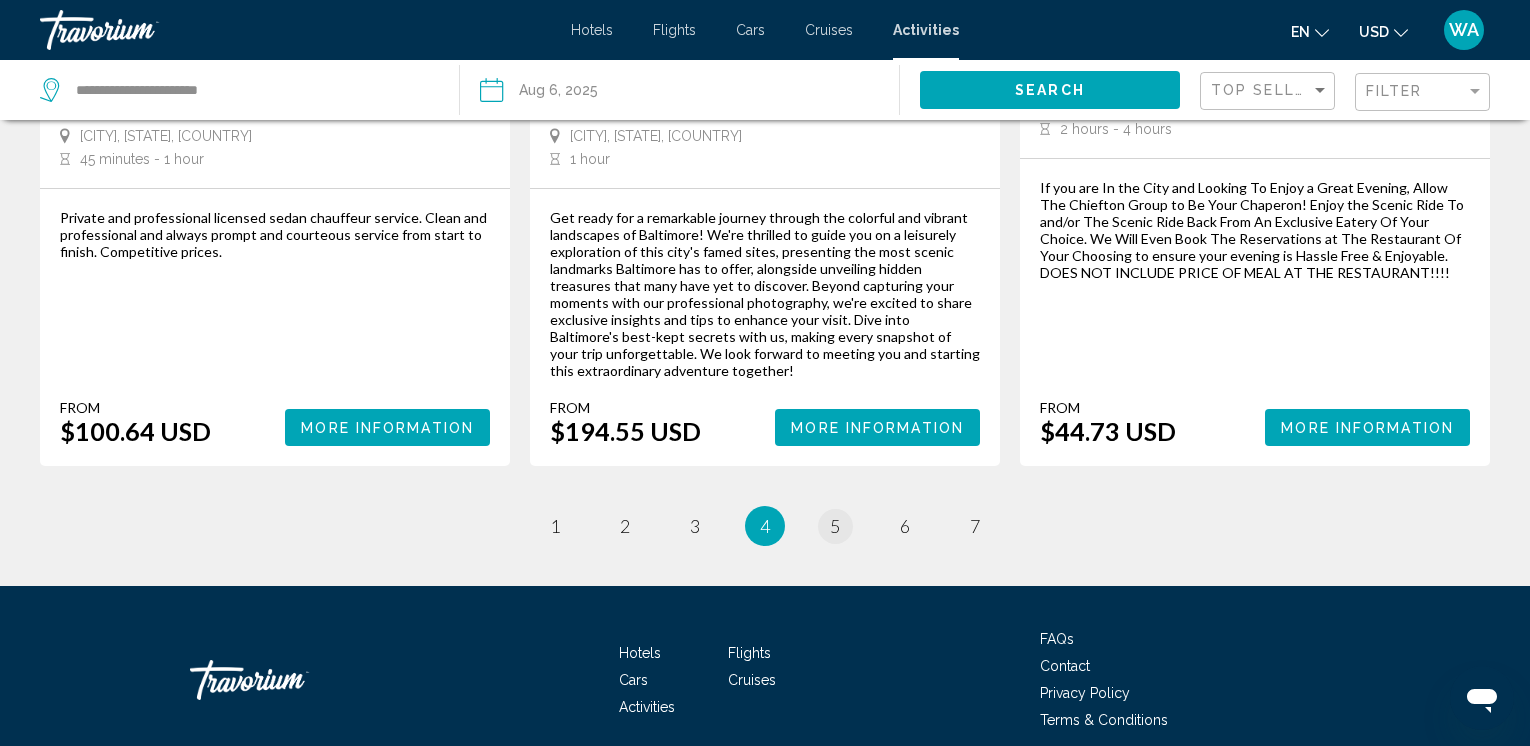 scroll, scrollTop: 0, scrollLeft: 0, axis: both 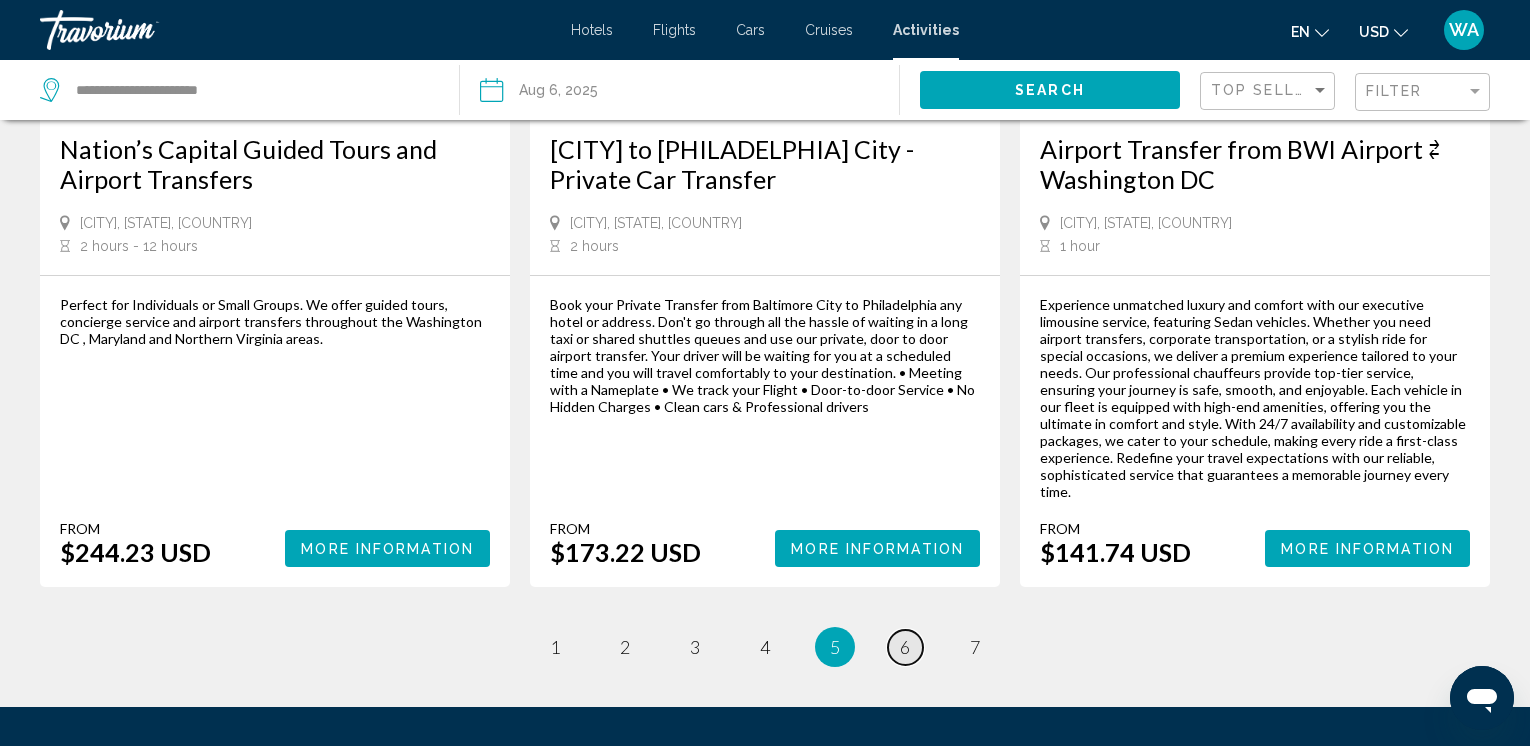click on "6" at bounding box center (905, 647) 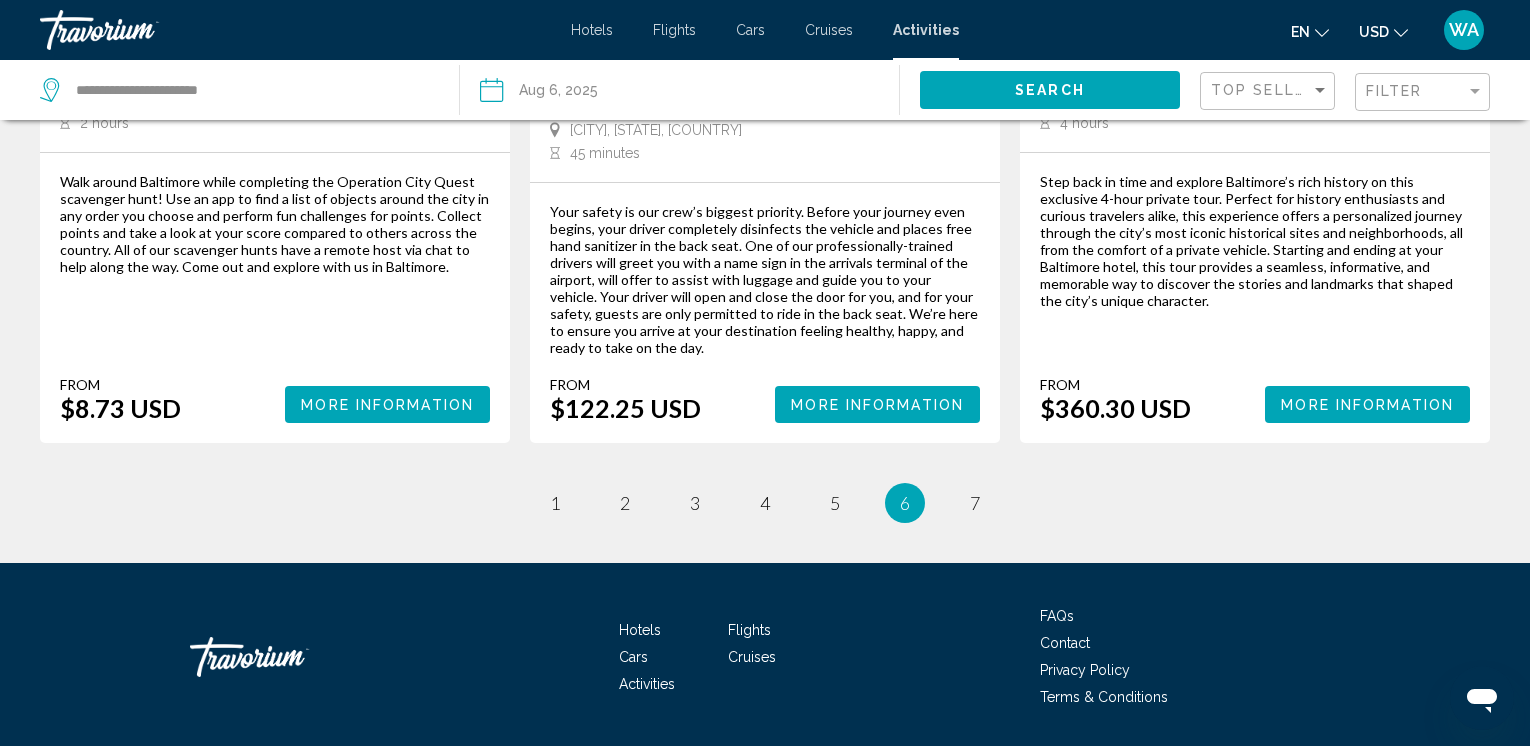 scroll, scrollTop: 0, scrollLeft: 0, axis: both 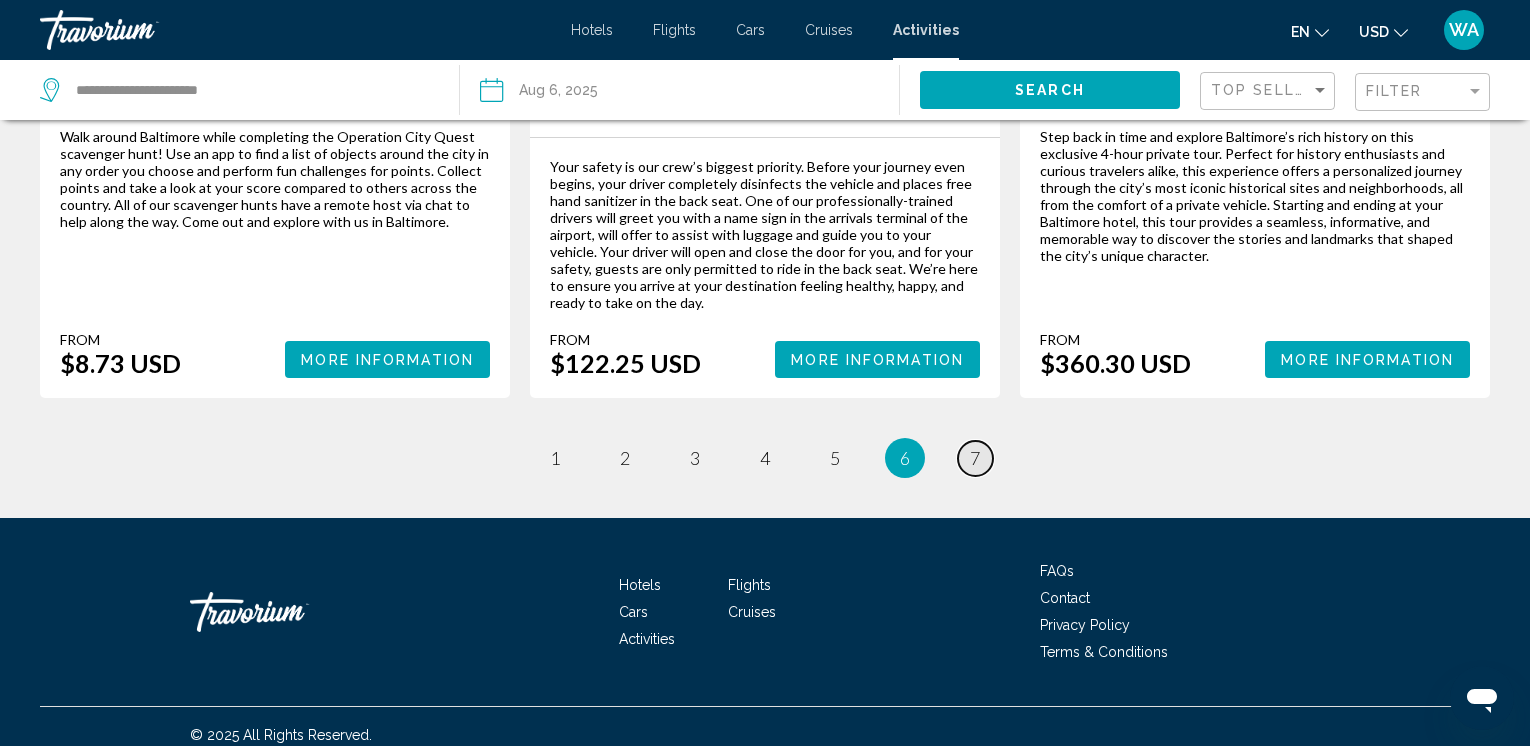 click on "page  7" at bounding box center [975, 458] 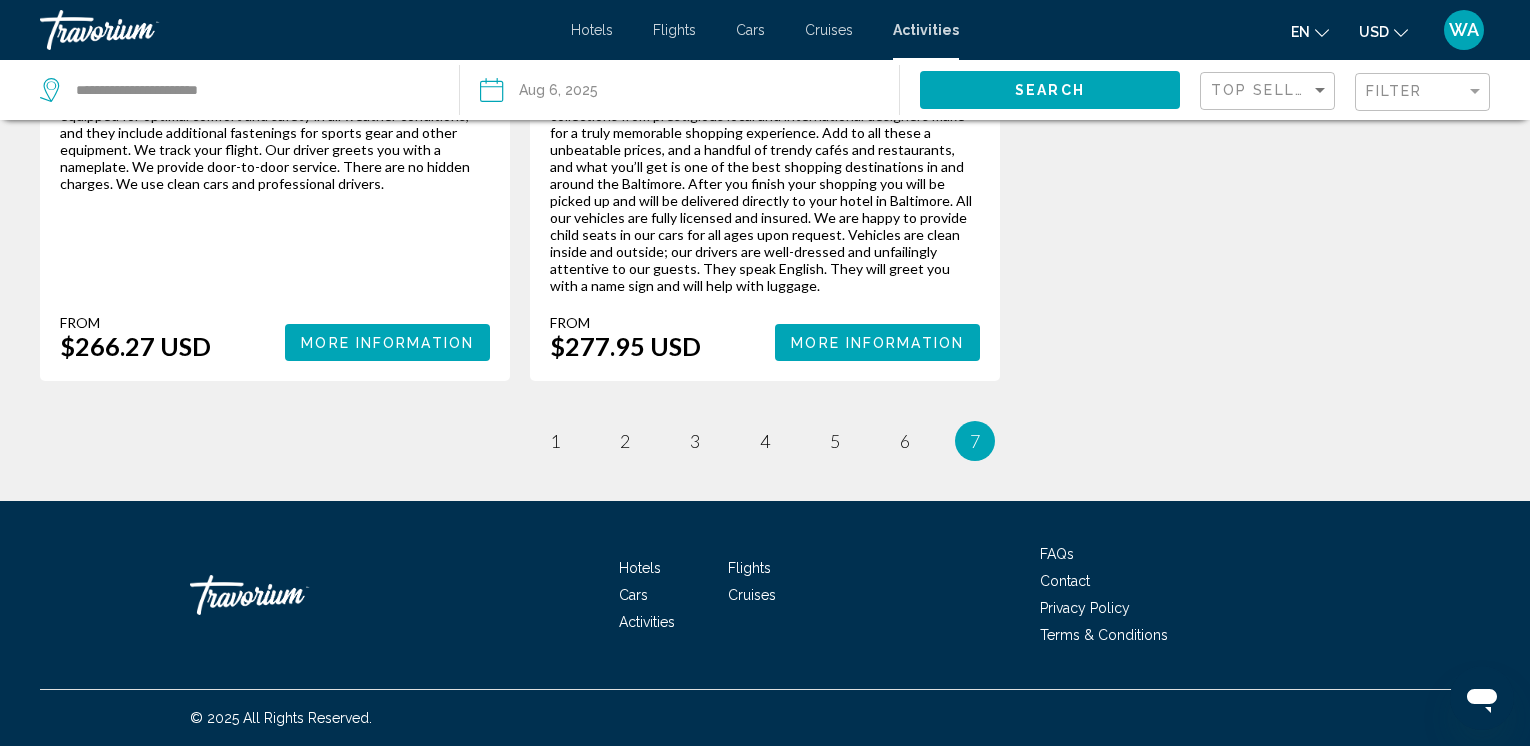 scroll, scrollTop: 0, scrollLeft: 0, axis: both 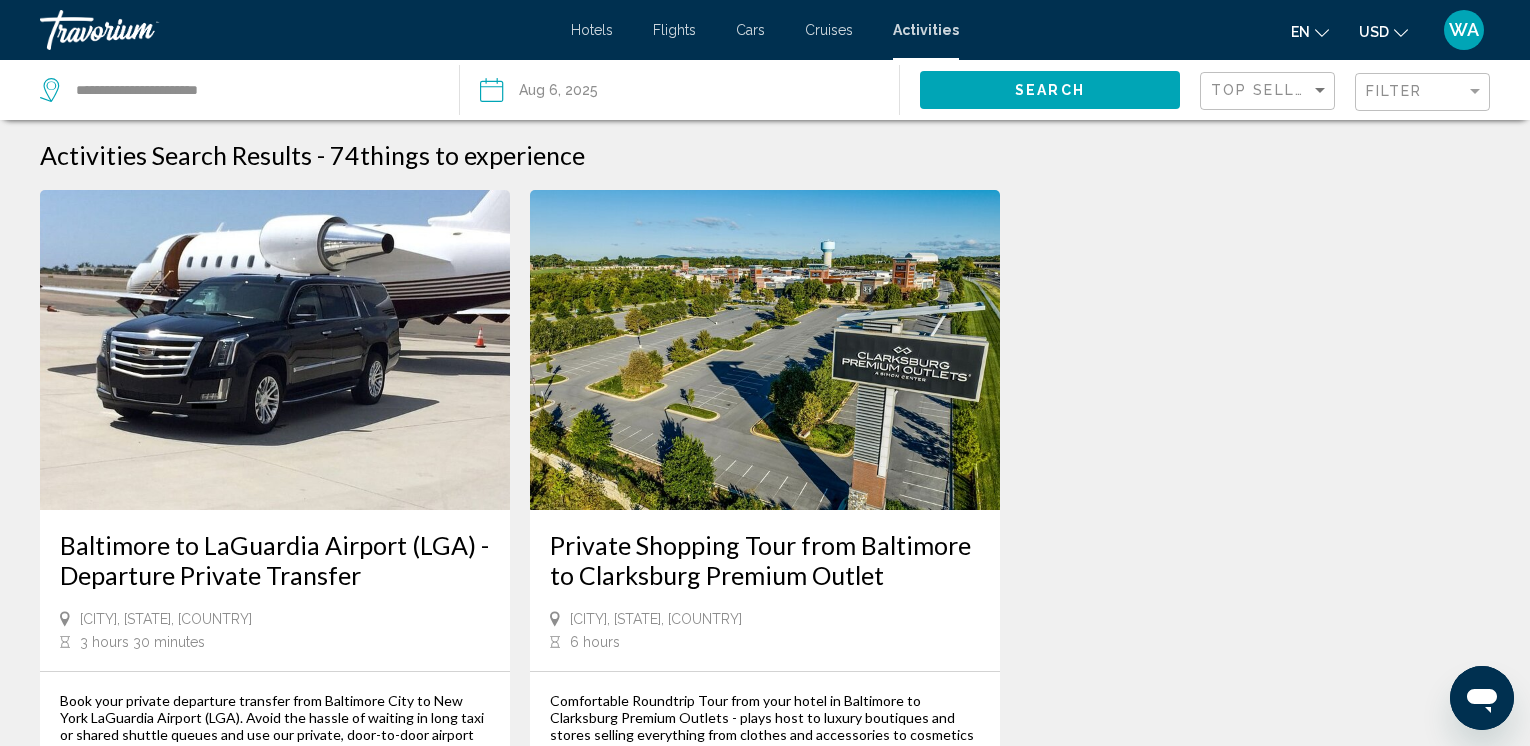 click on "Cruises" at bounding box center [829, 30] 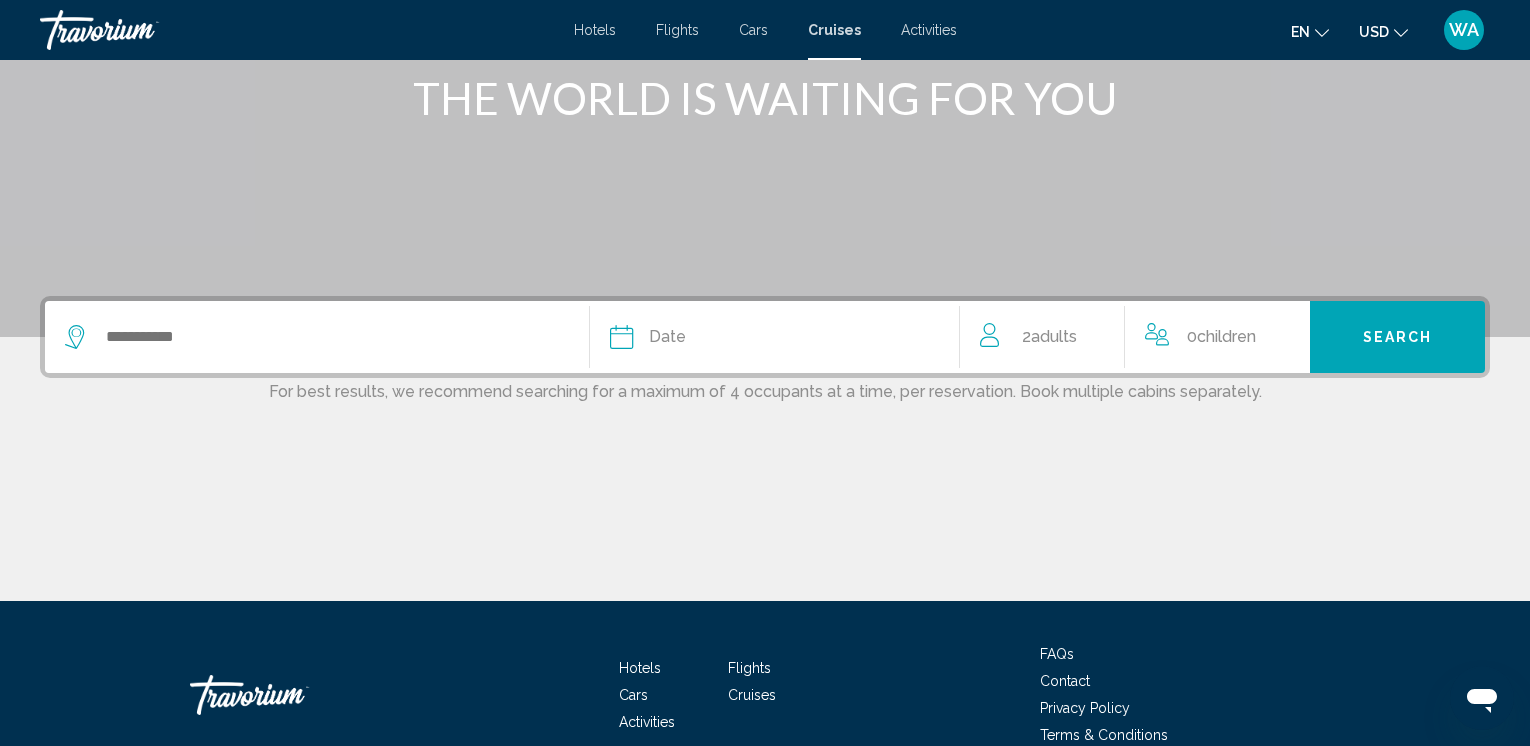 scroll, scrollTop: 274, scrollLeft: 0, axis: vertical 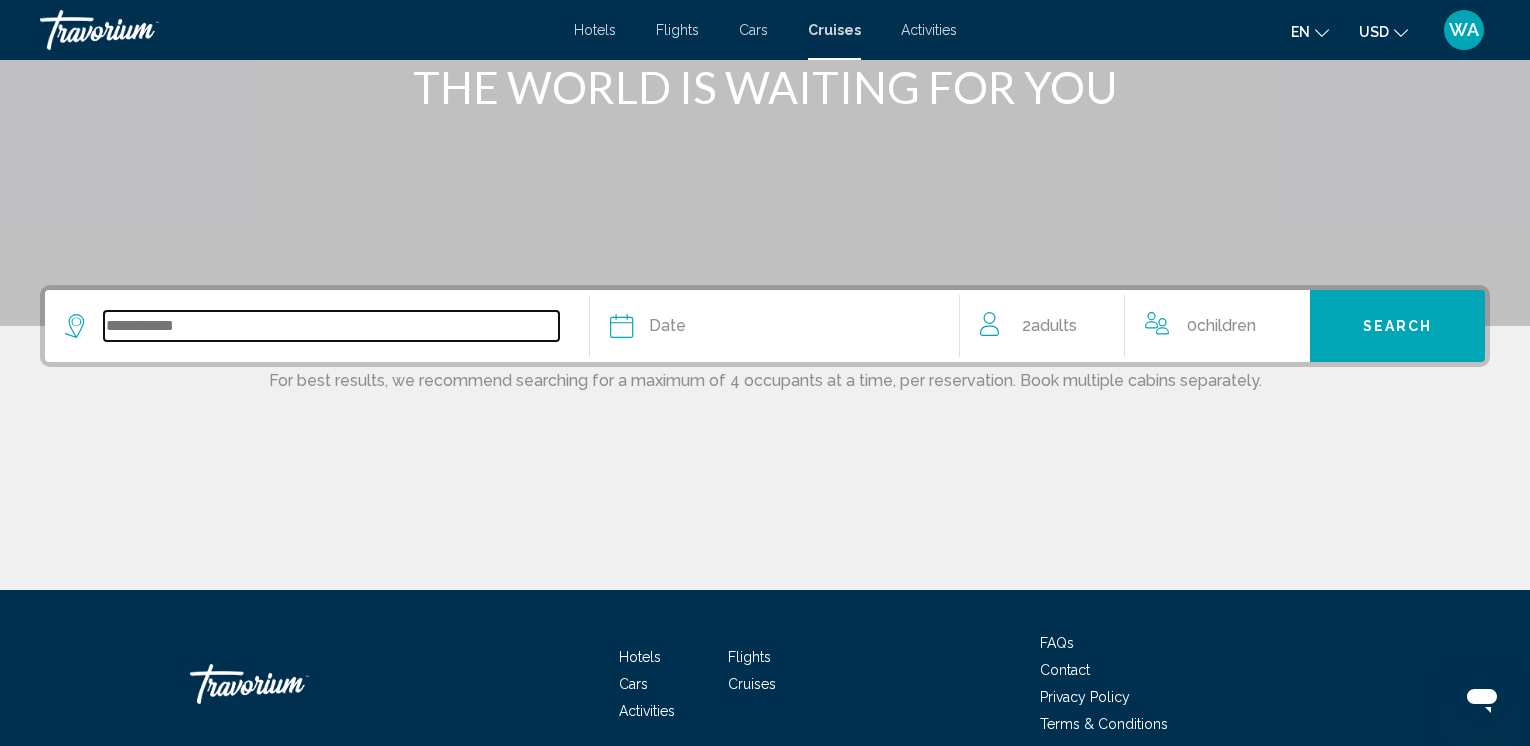 click at bounding box center (331, 326) 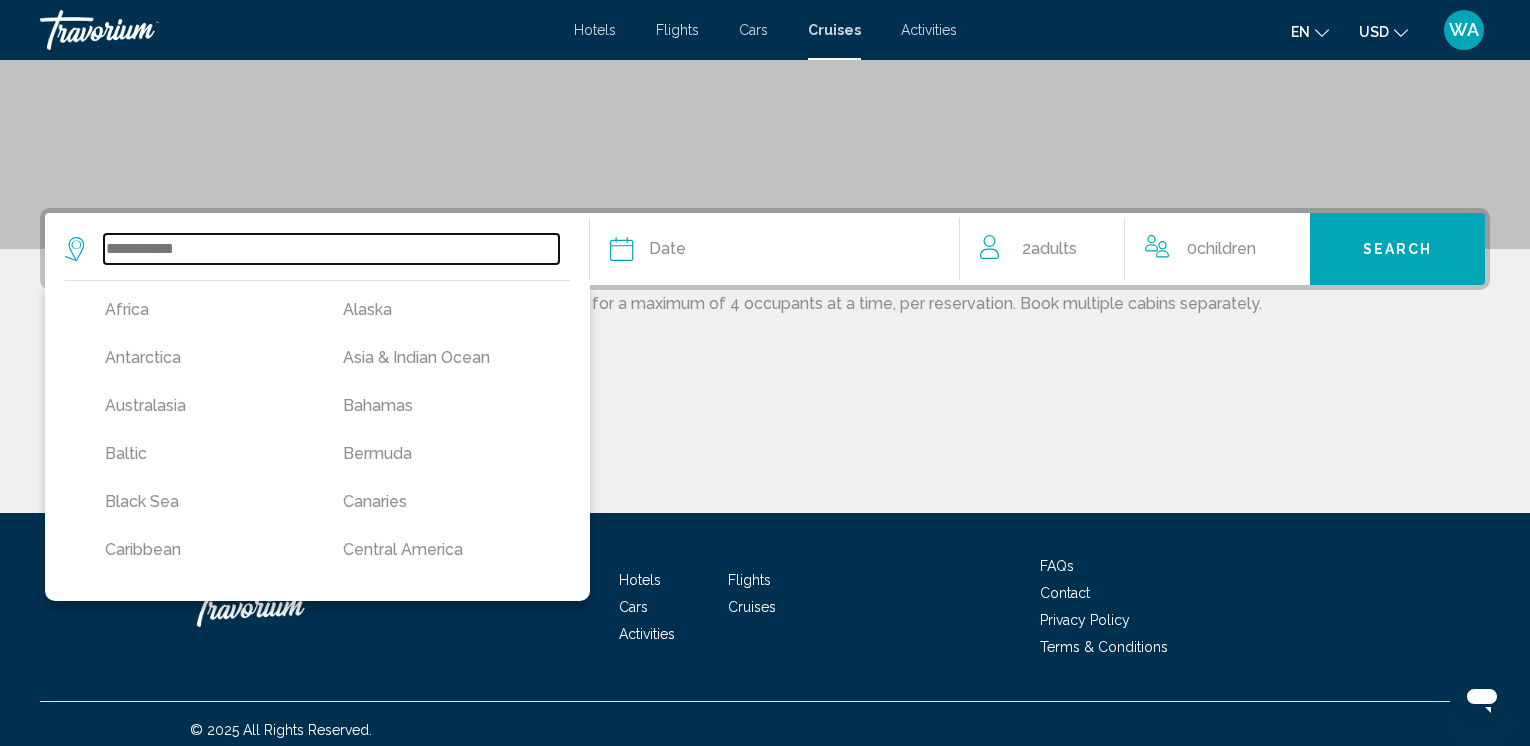 scroll, scrollTop: 363, scrollLeft: 0, axis: vertical 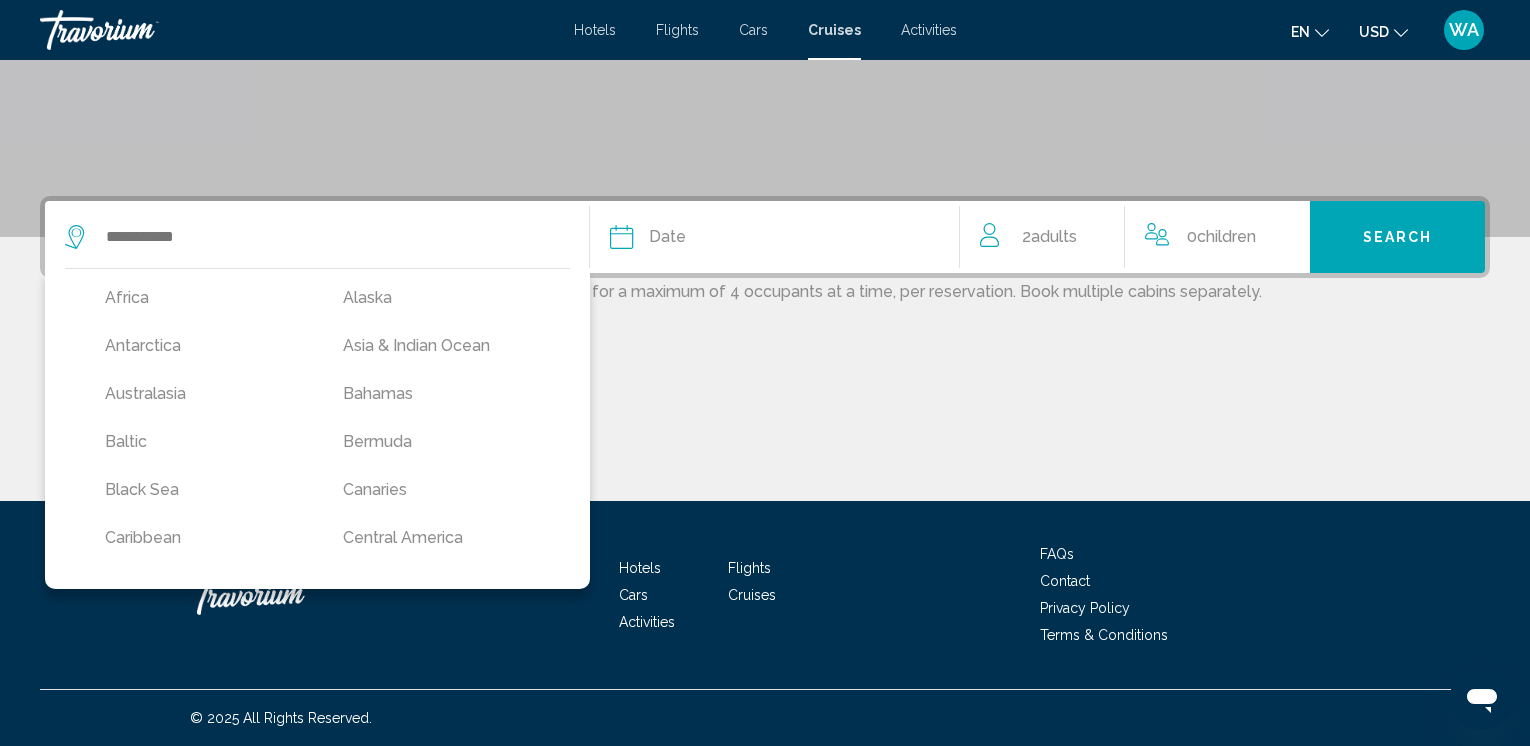 click 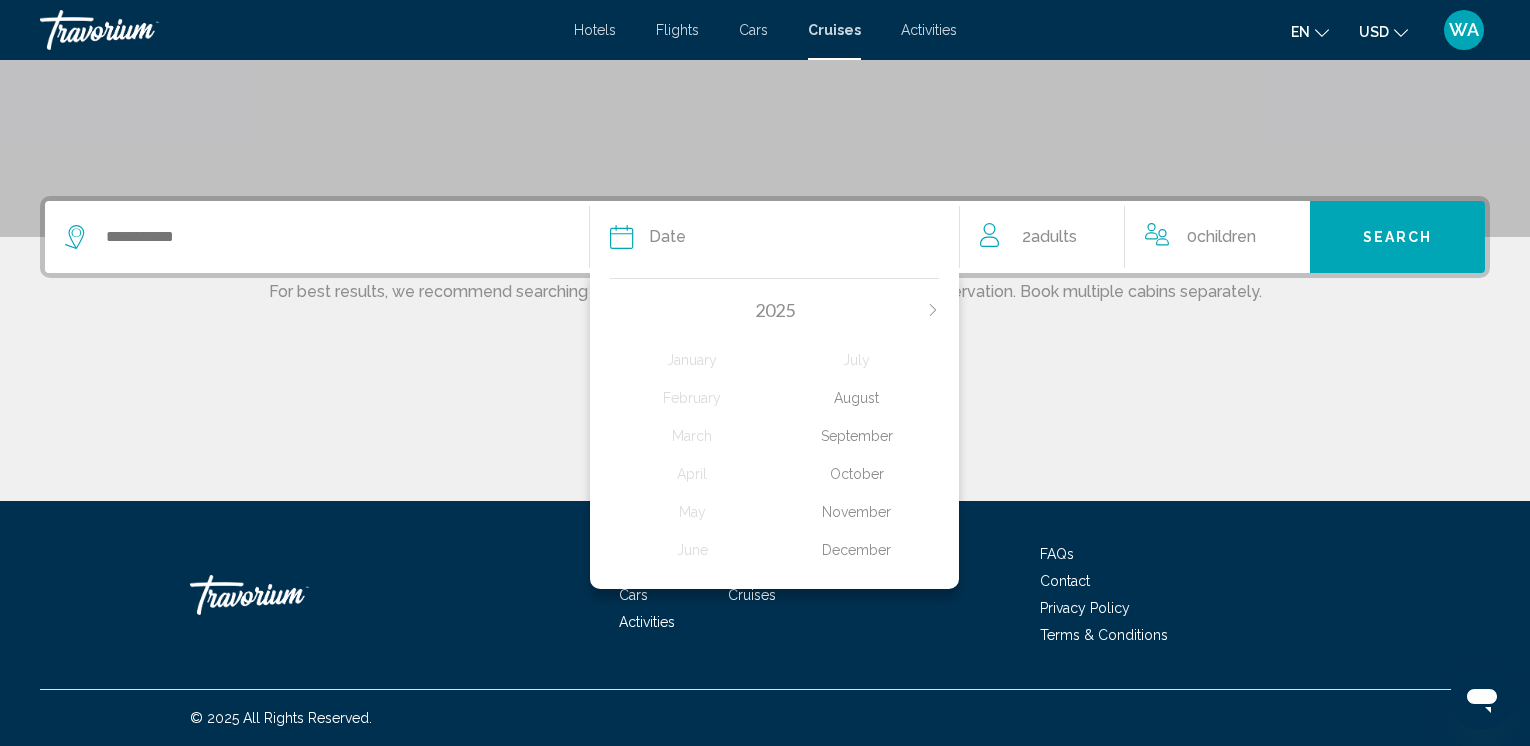 click on "August" 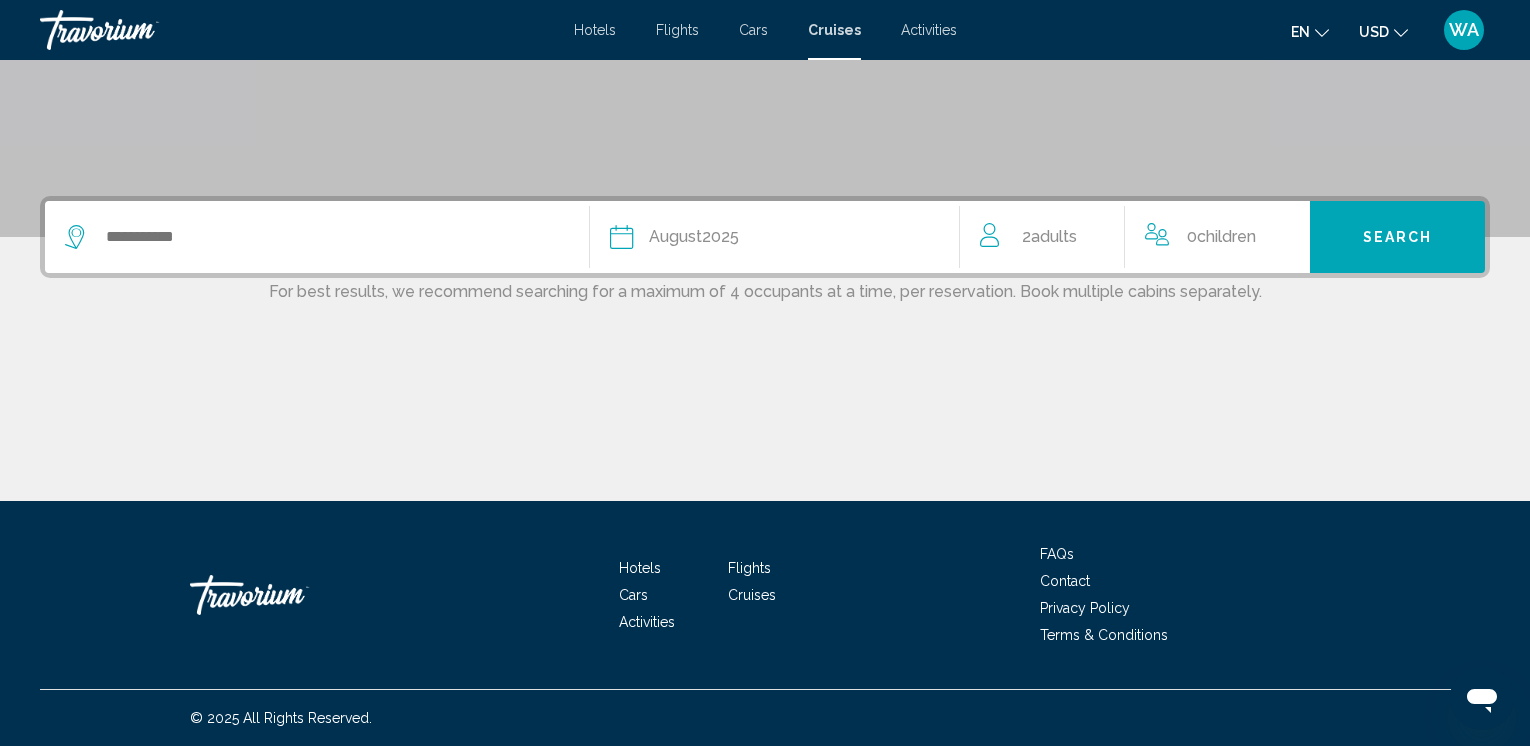 click 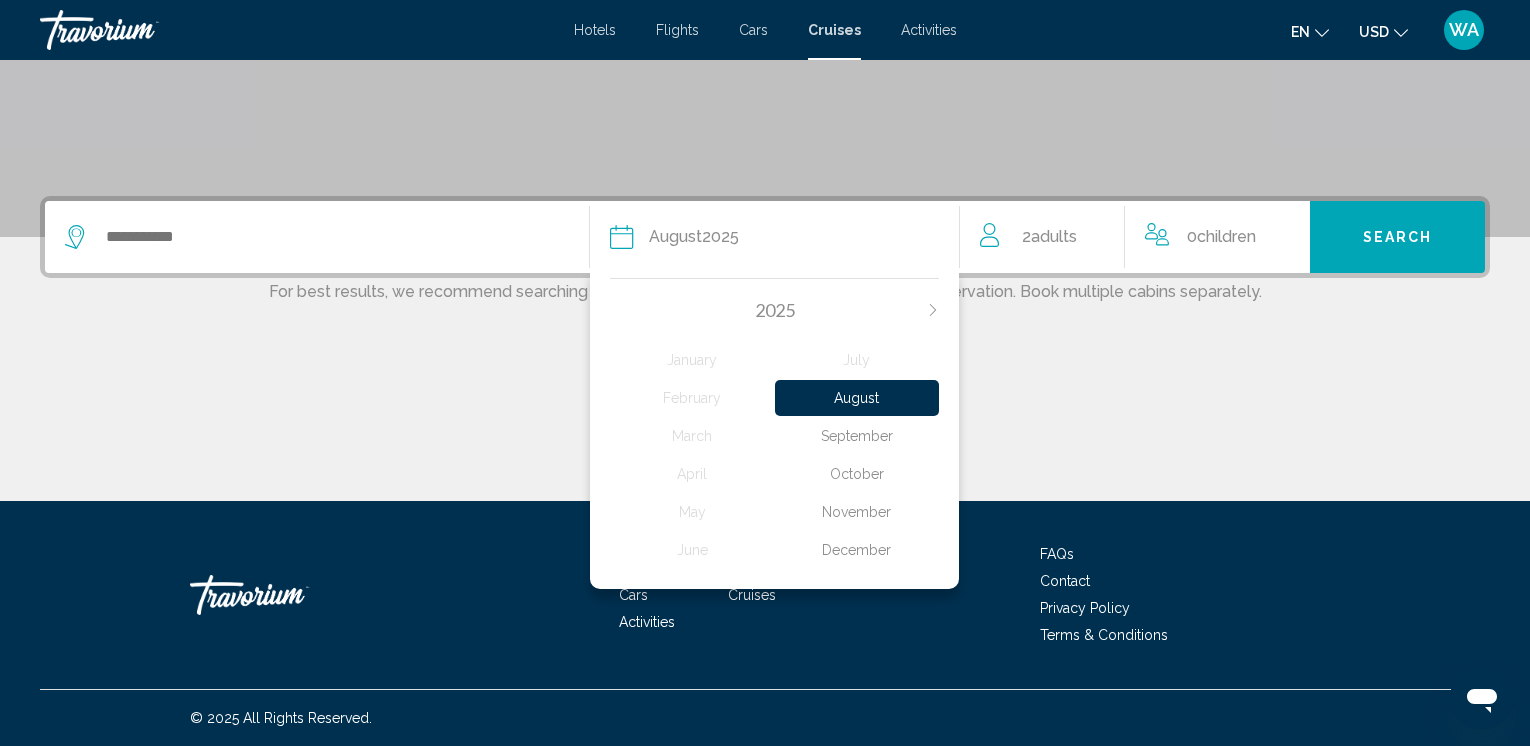 click on "Search" at bounding box center (1398, 238) 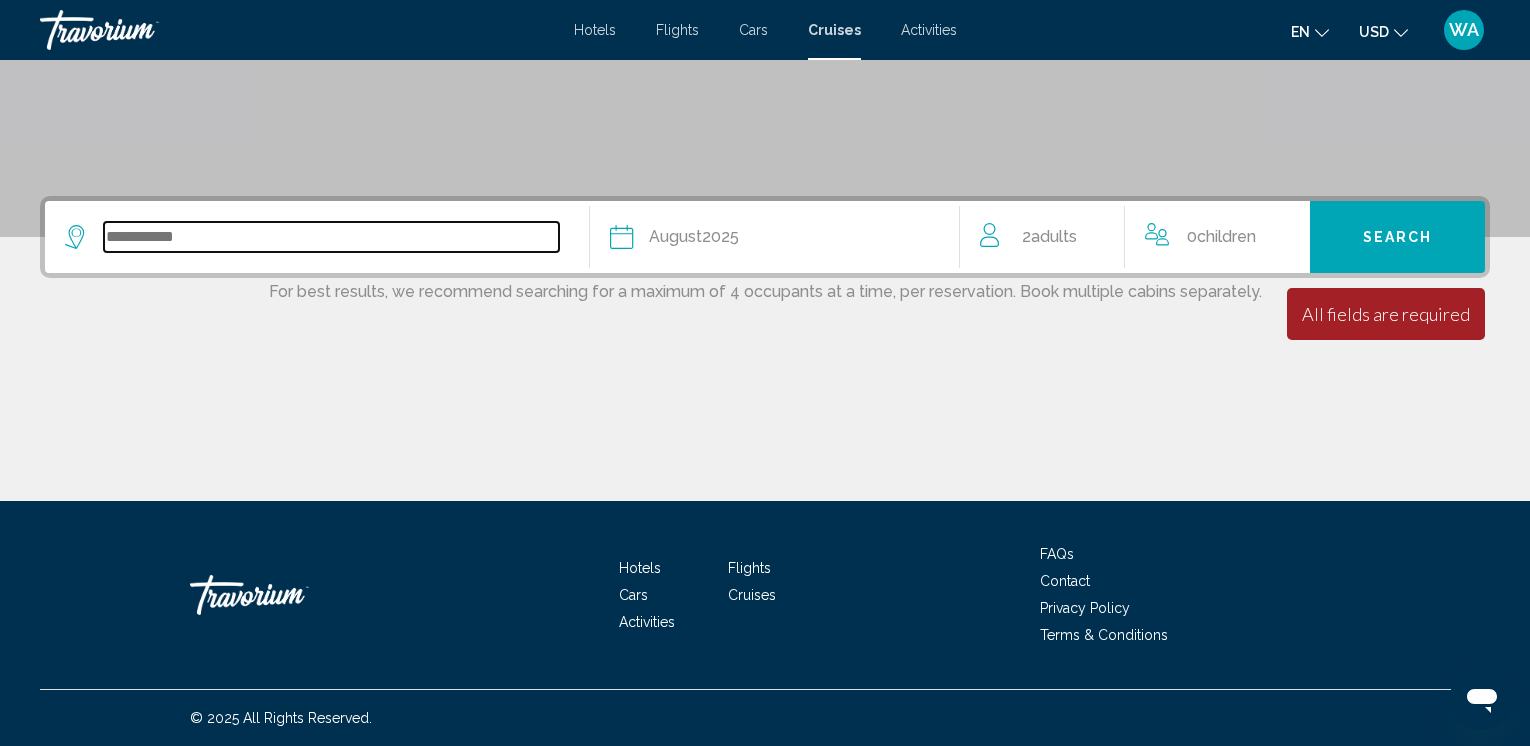 click at bounding box center (331, 237) 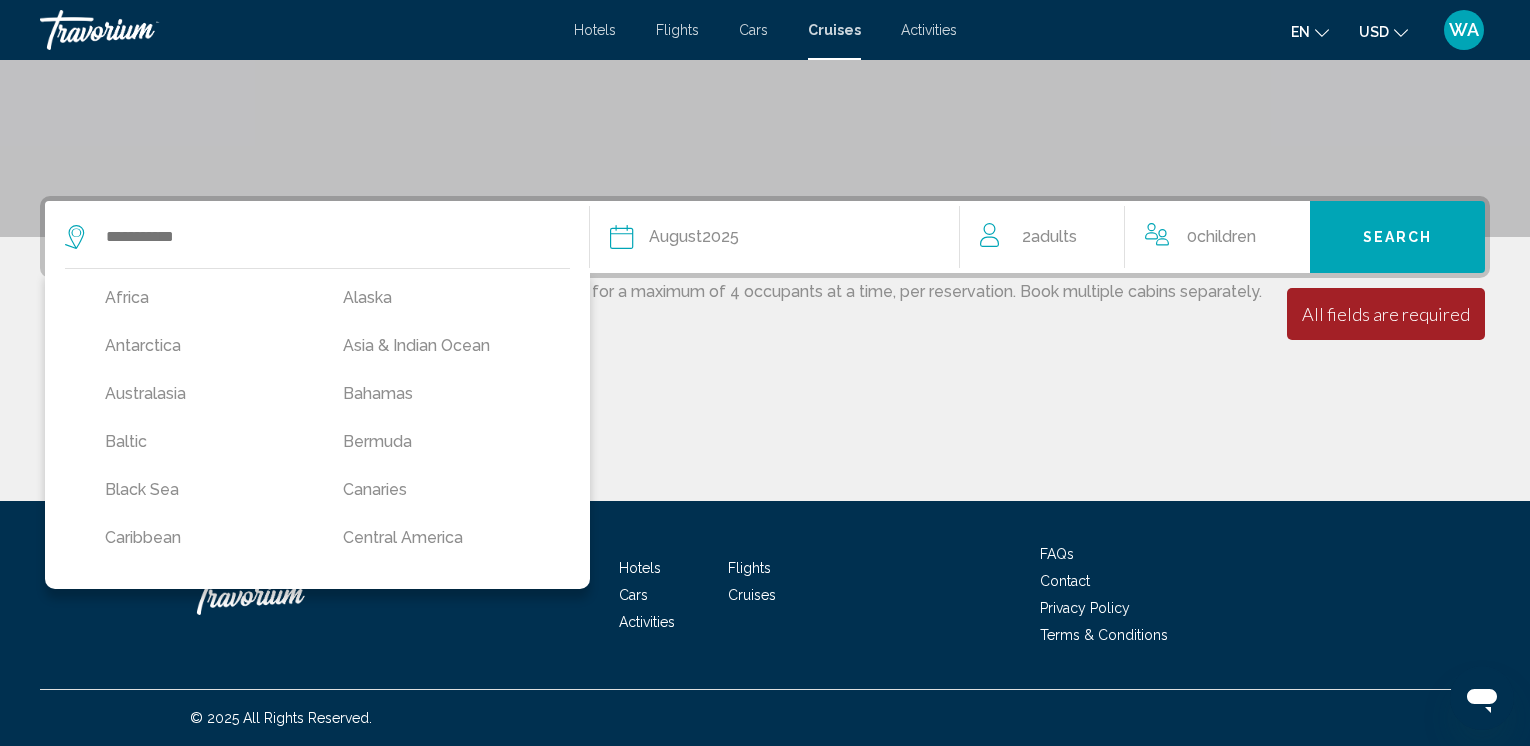 click on "For best results, we recommend searching for a maximum of 4 occupants at a time, per reservation. Book multiple cabins separately." at bounding box center [765, 289] 